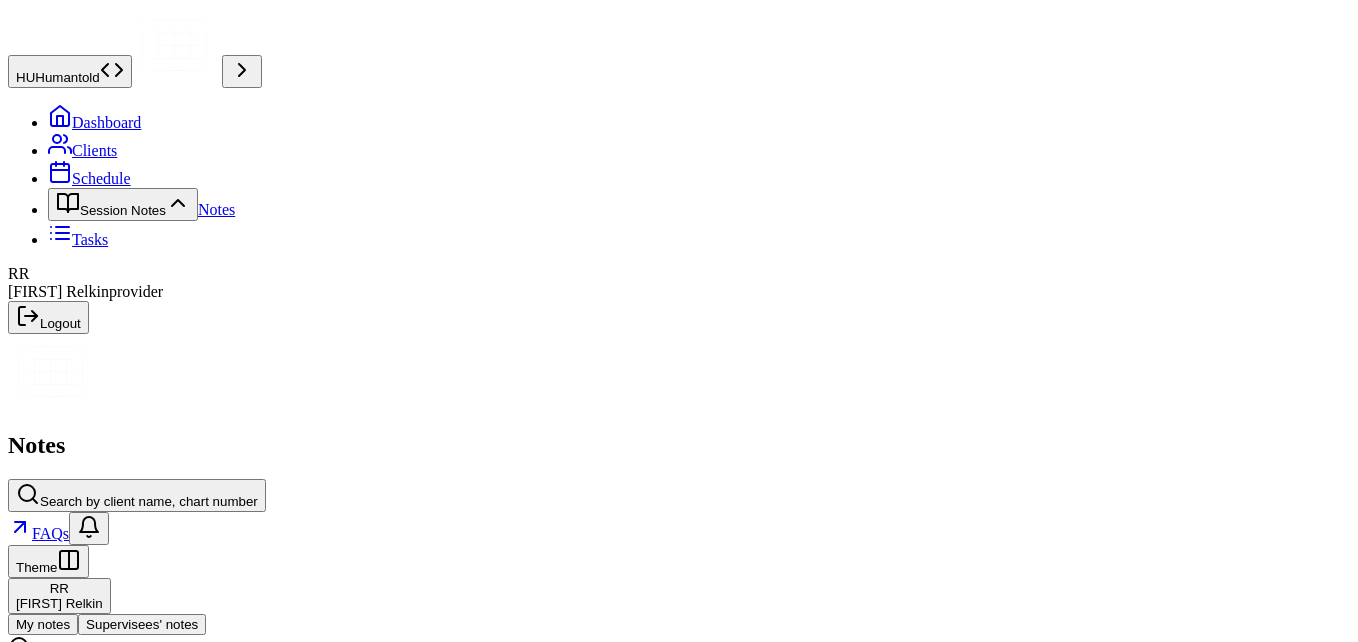 scroll, scrollTop: 0, scrollLeft: 0, axis: both 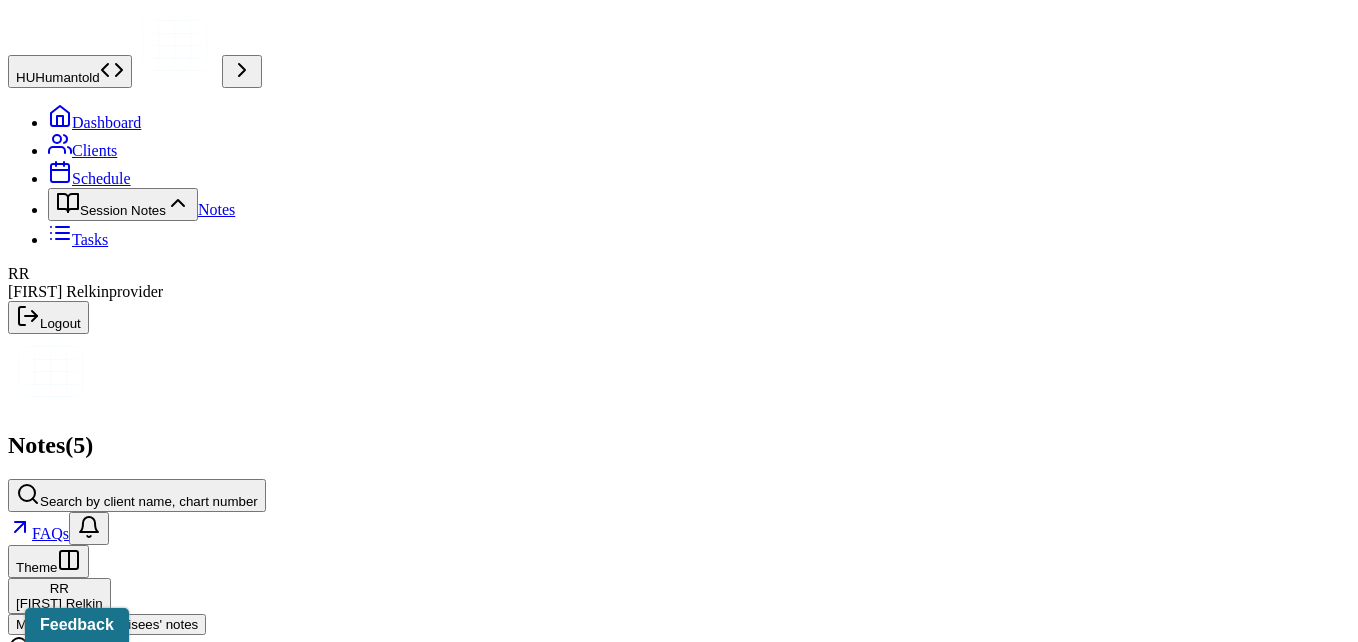 click on "Supervisees' notes" at bounding box center (142, 624) 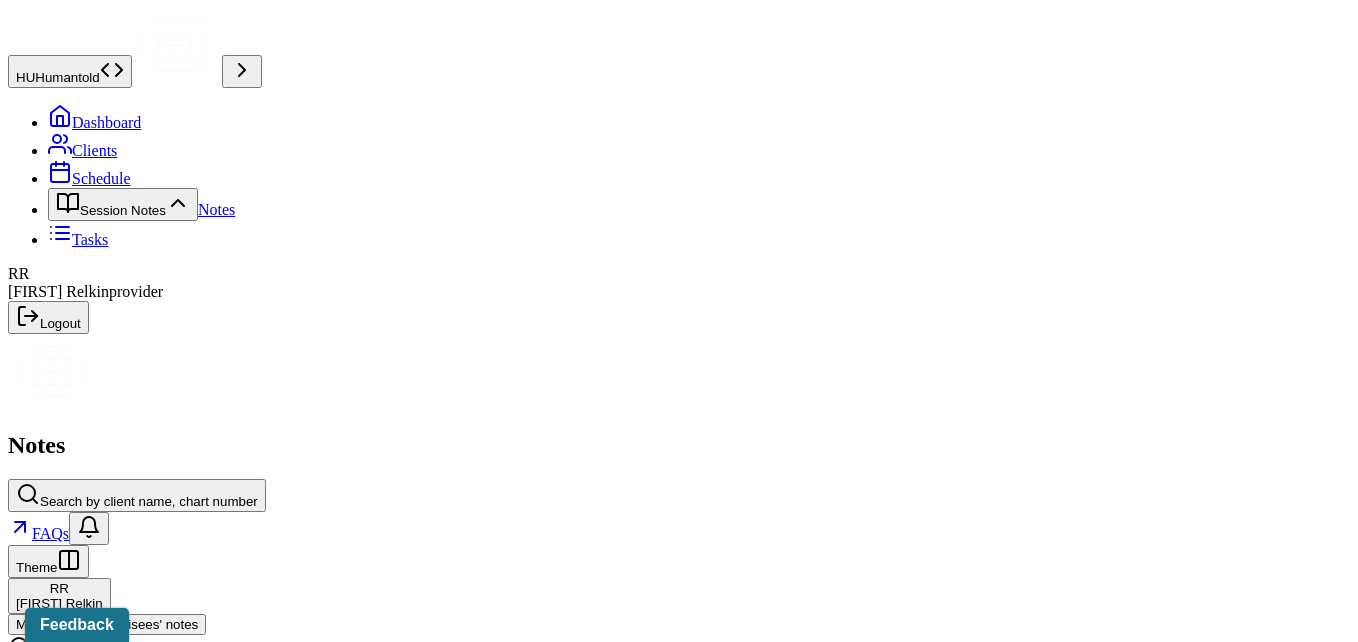click on "Status" at bounding box center (144, 681) 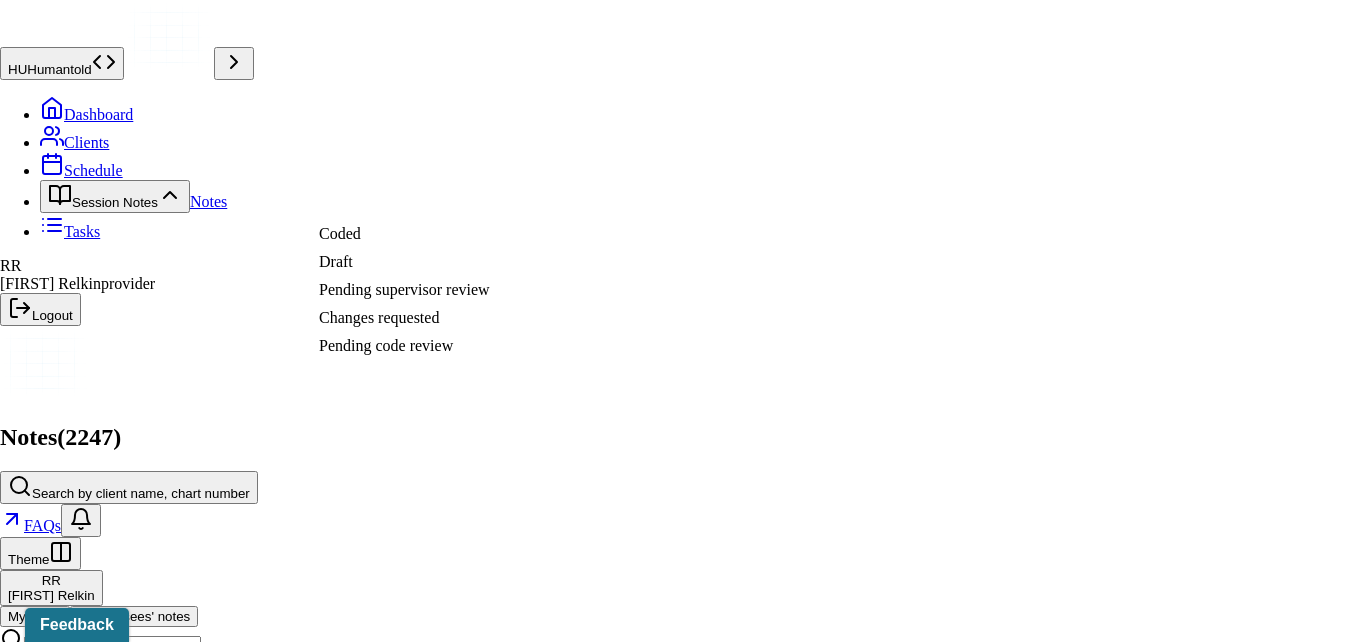 click on "Pending supervisor review" at bounding box center (392, 289) 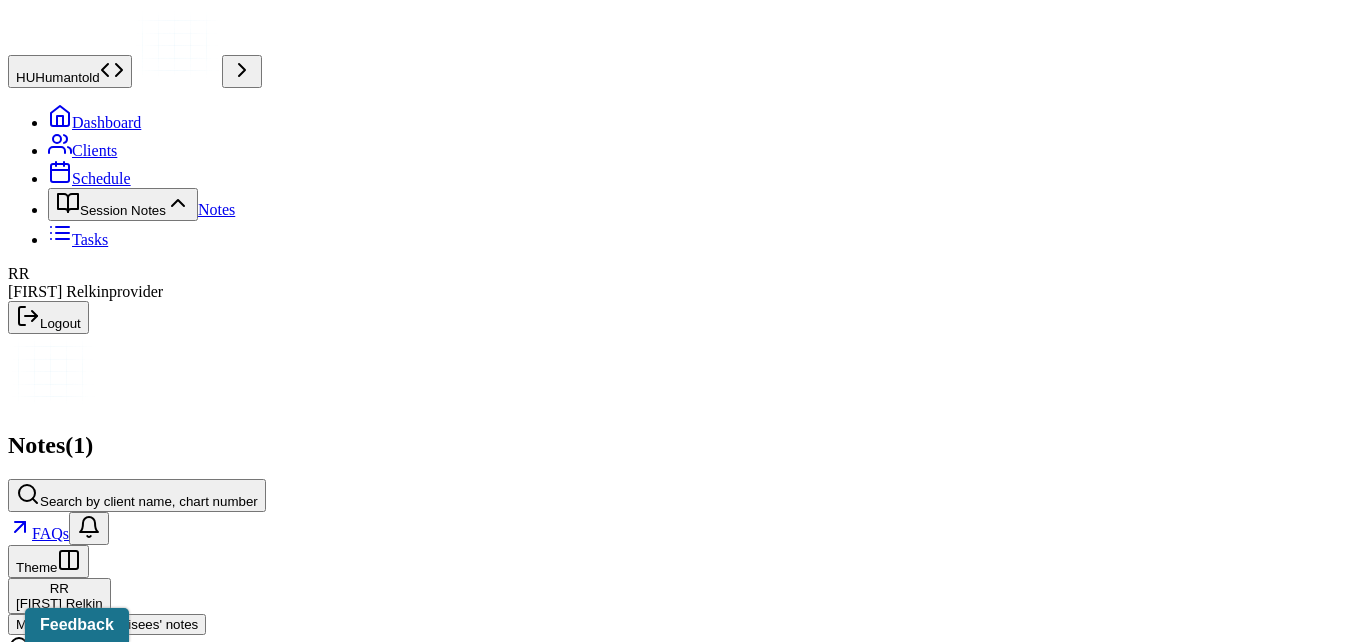 click on "Note type Status CPT code Unarchived notes Date Create note" at bounding box center (679, 677) 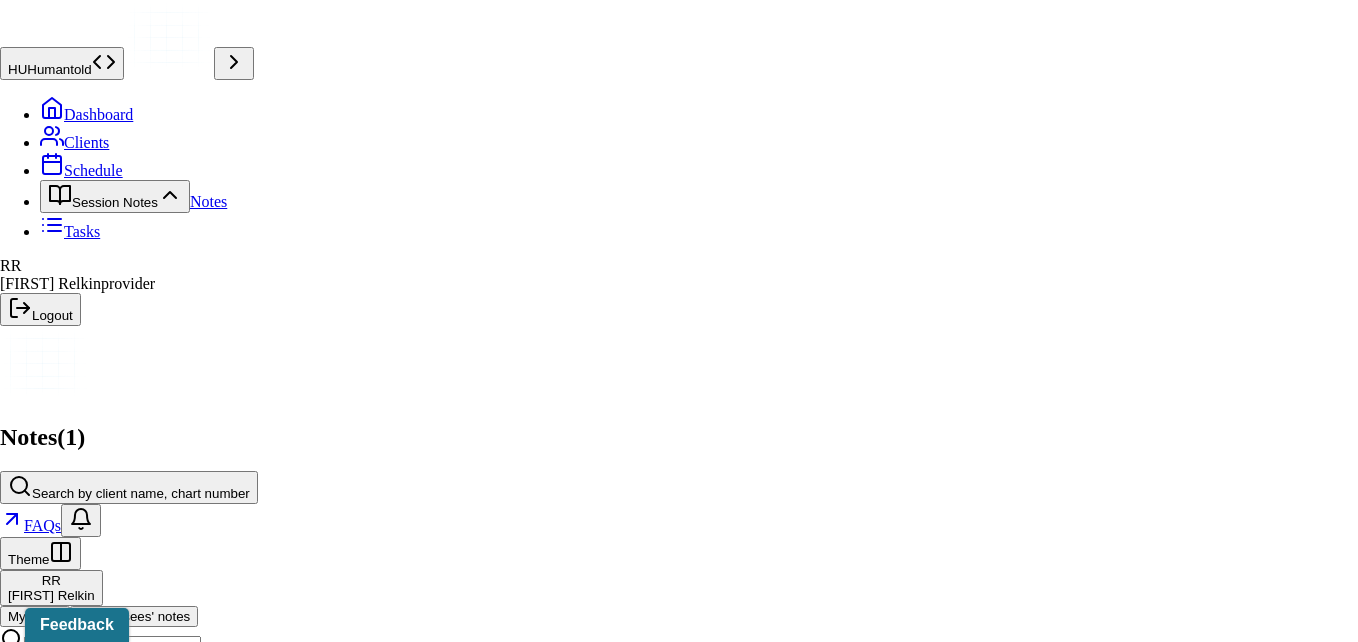 click at bounding box center [88, 1193] 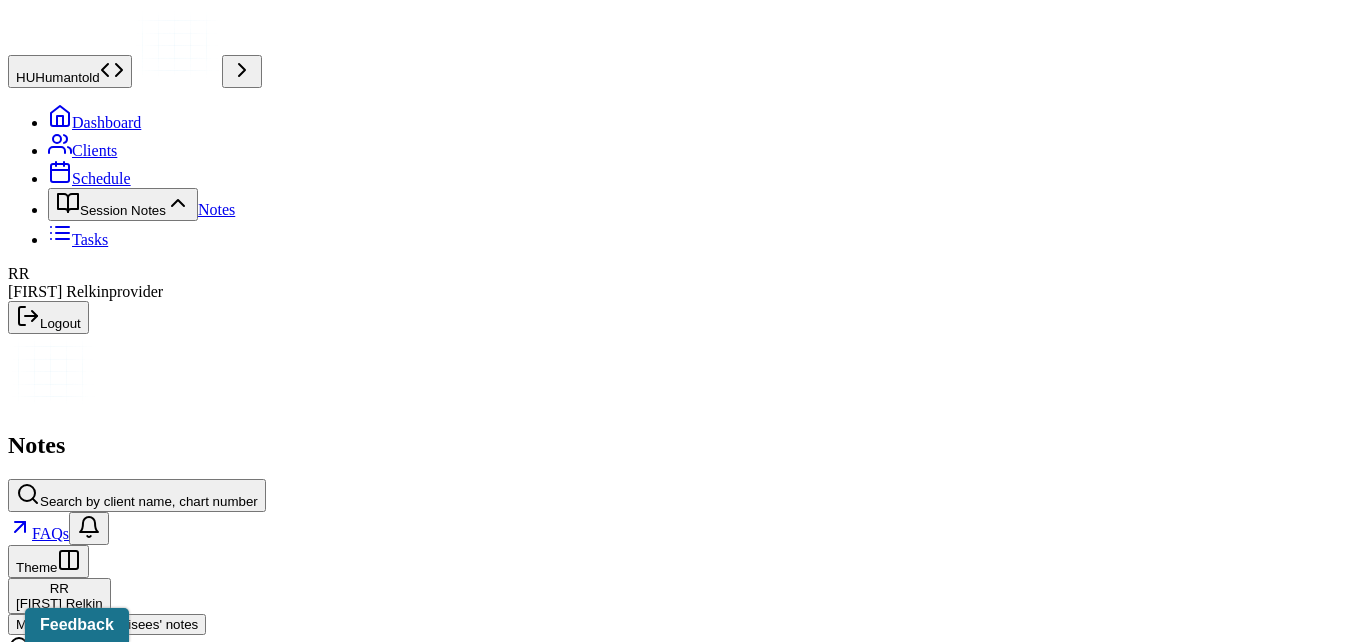 click 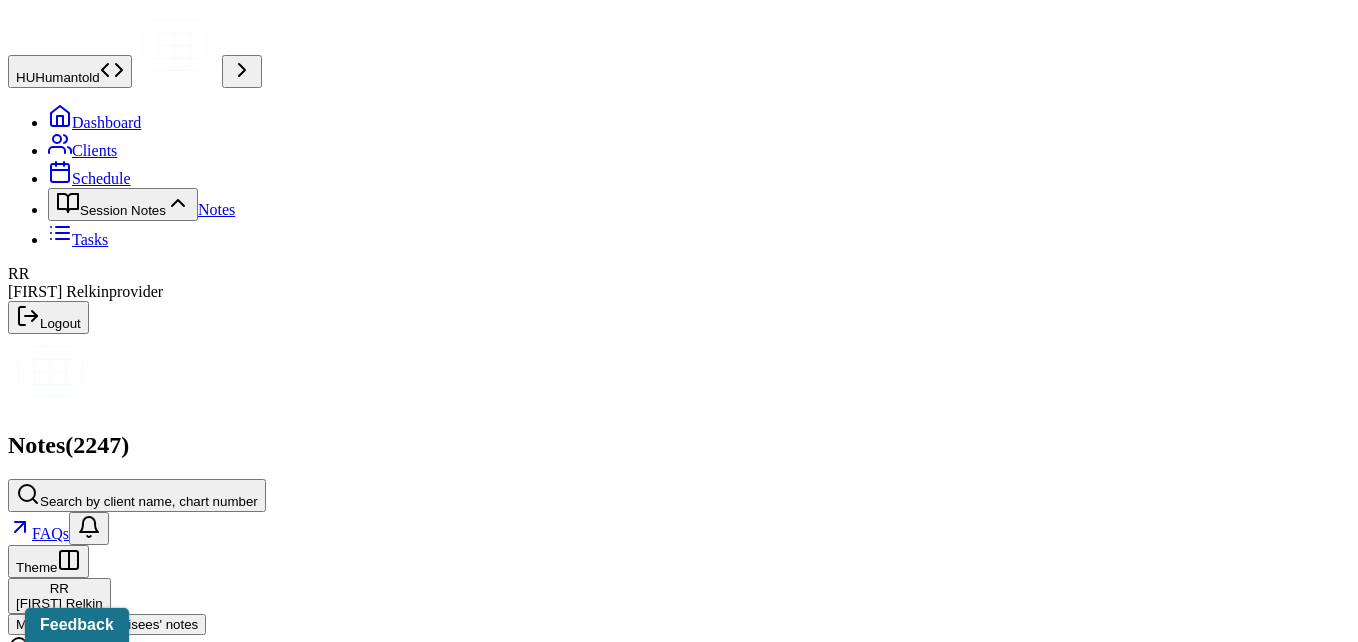 click on "My notes" at bounding box center (43, 624) 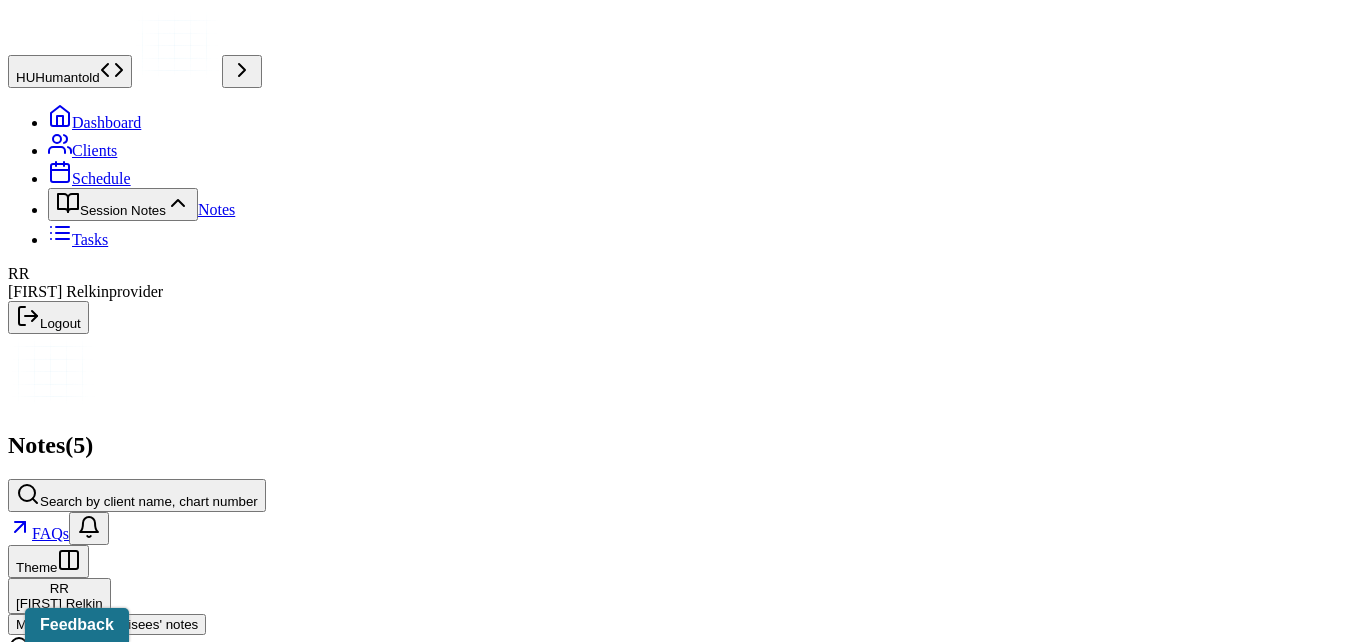 click on "Notes" at bounding box center [216, 209] 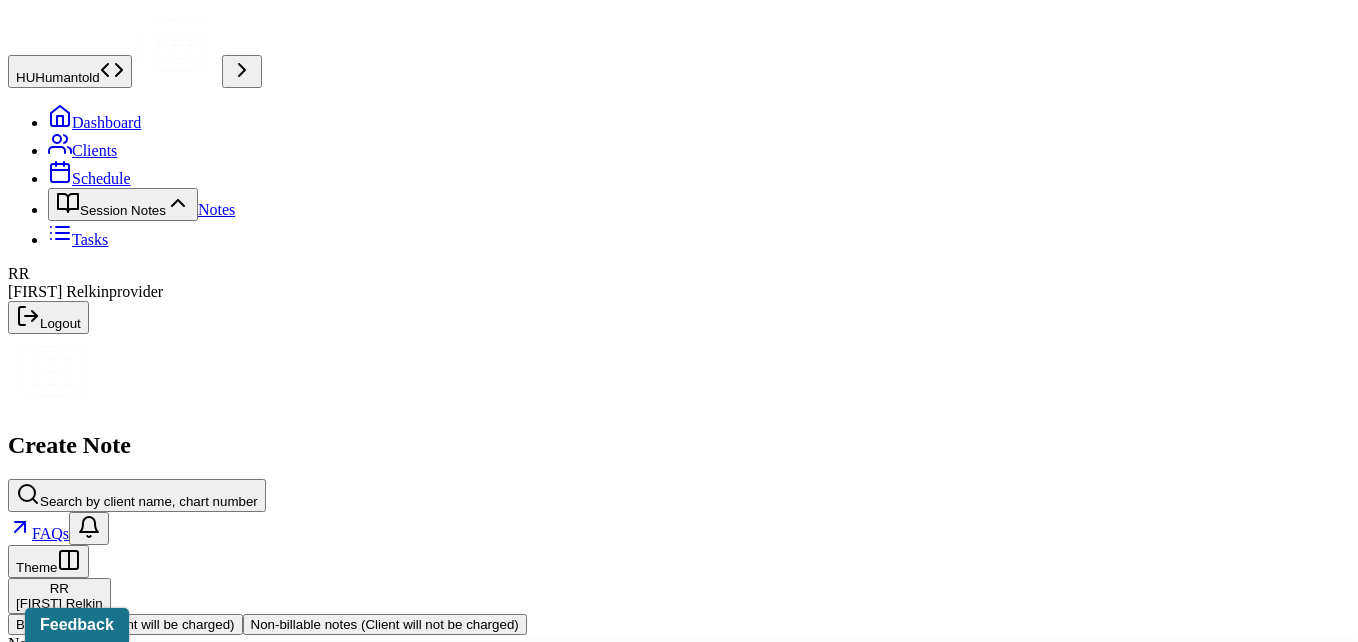 click at bounding box center (716, 669) 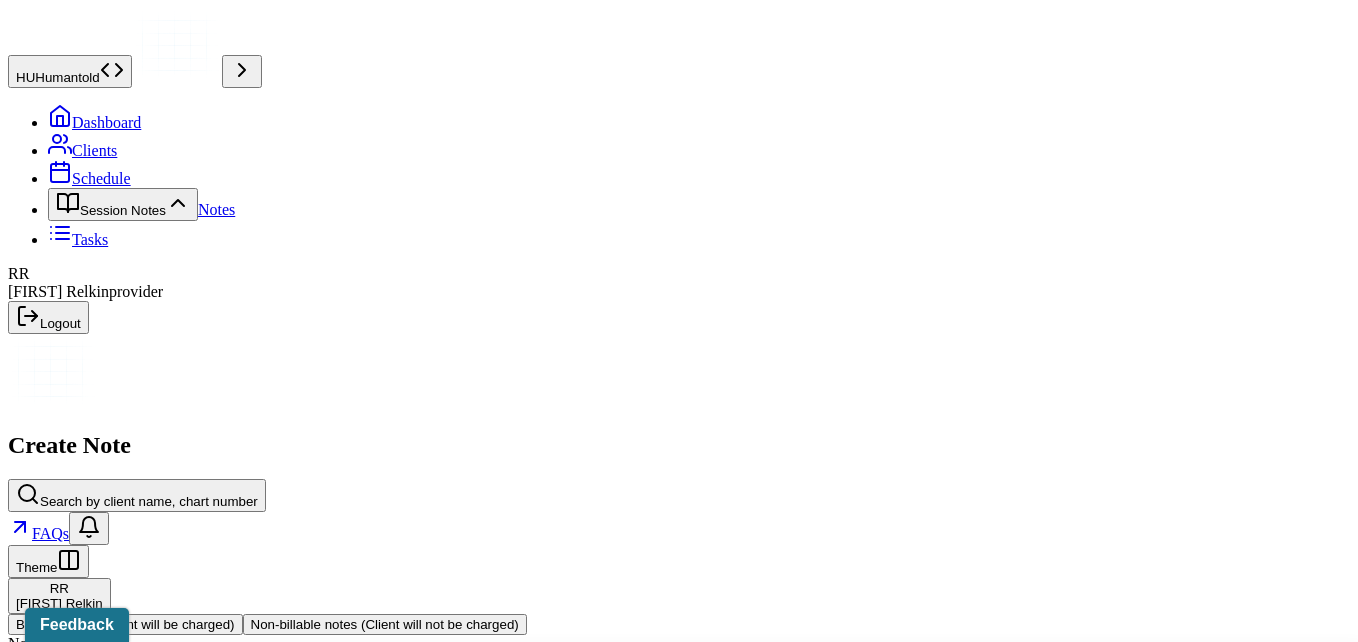 type on "r" 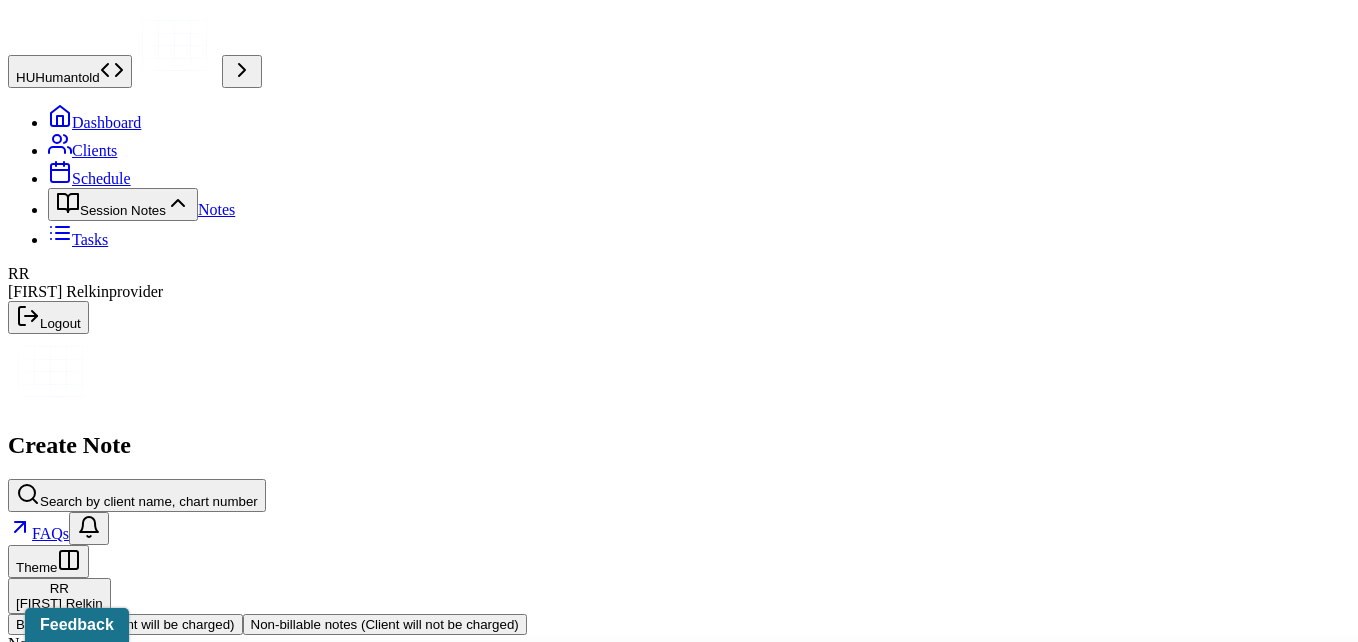 click on "[DAY], [TIME] - active" at bounding box center [687, 685] 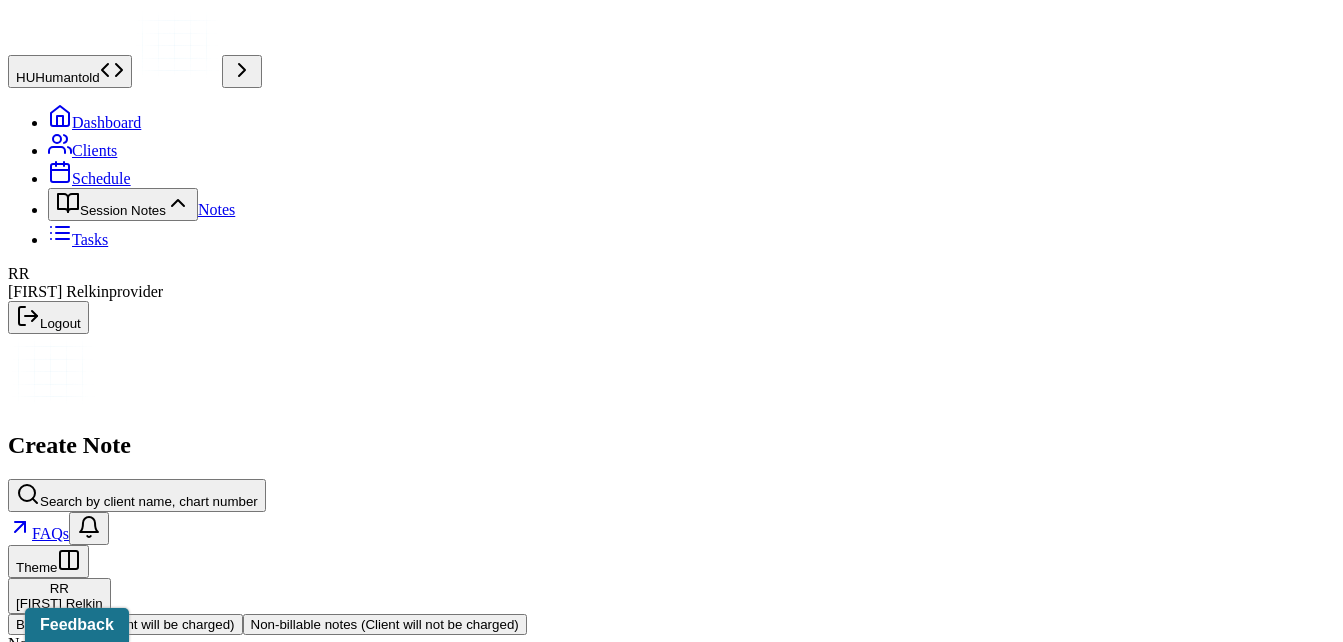 select on "6" 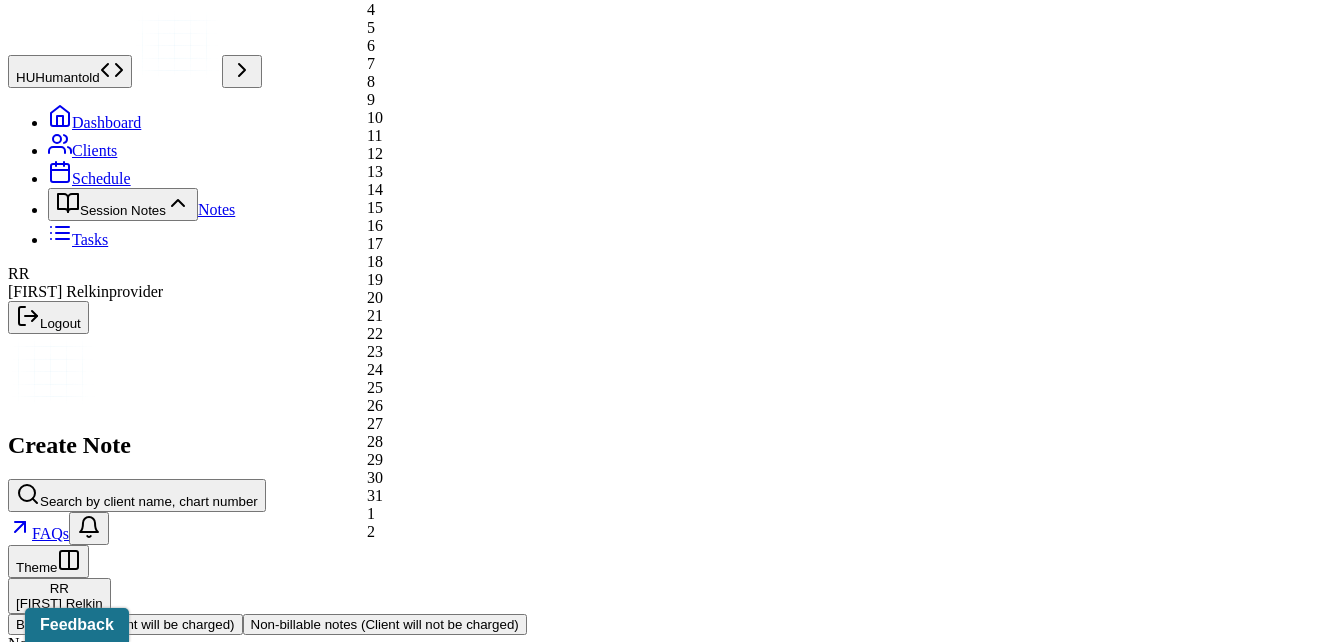 click on "Jul 30, 2025" at bounding box center (96, 972) 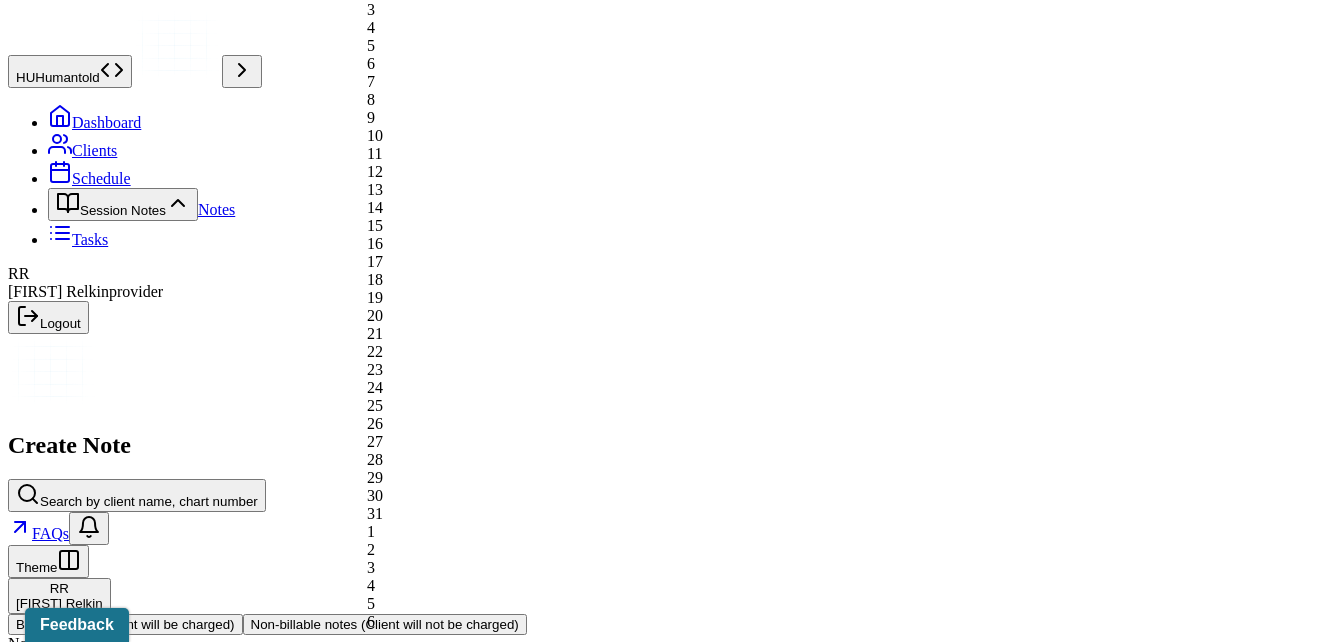 click on "5" at bounding box center [504, 46] 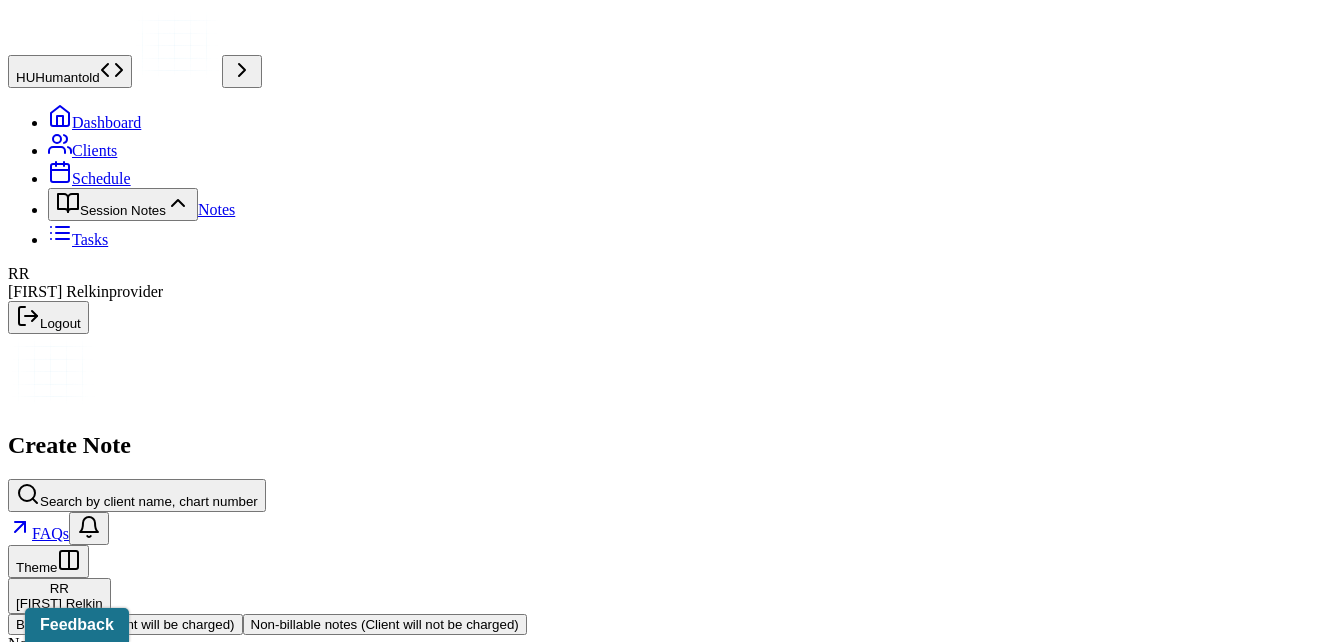 scroll, scrollTop: 43, scrollLeft: 0, axis: vertical 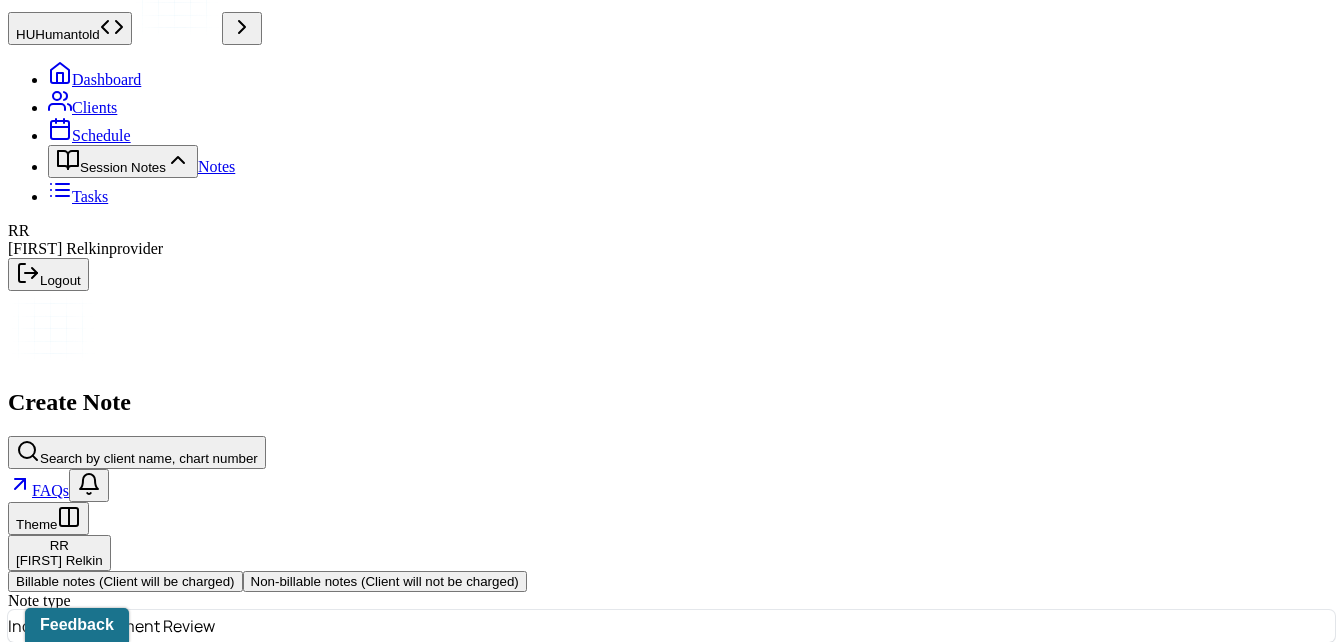click on "Continue" at bounding box center (42, 1062) 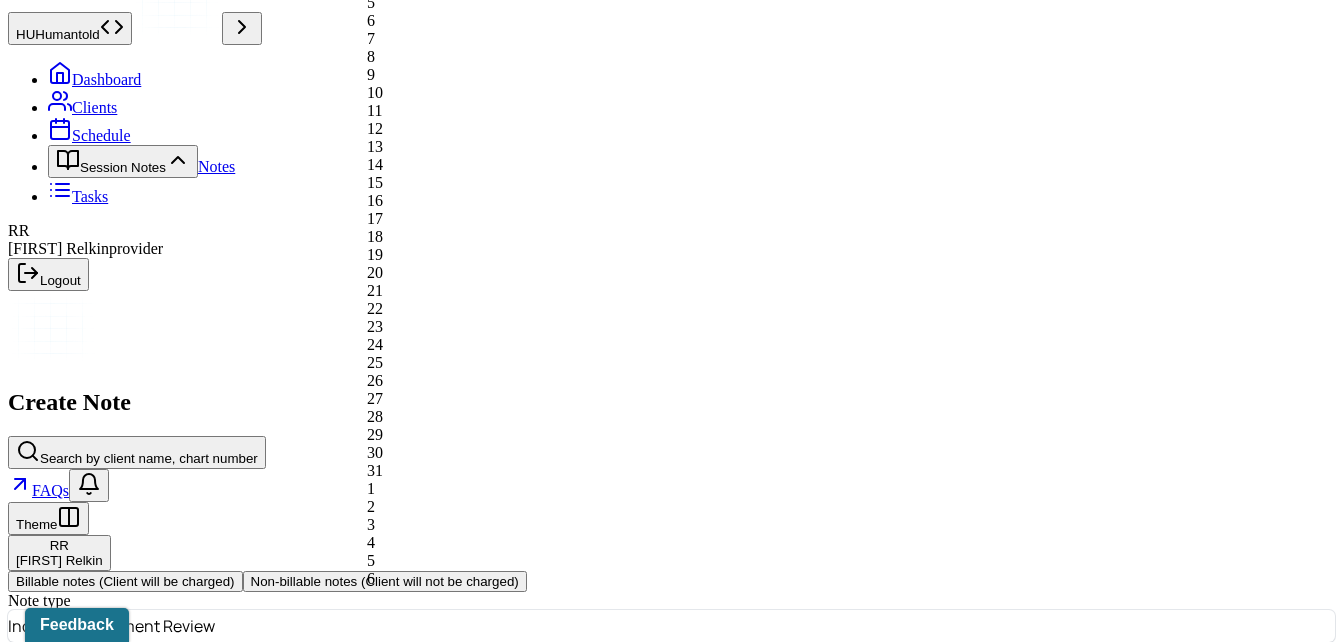 click on "4" at bounding box center [463, -15] 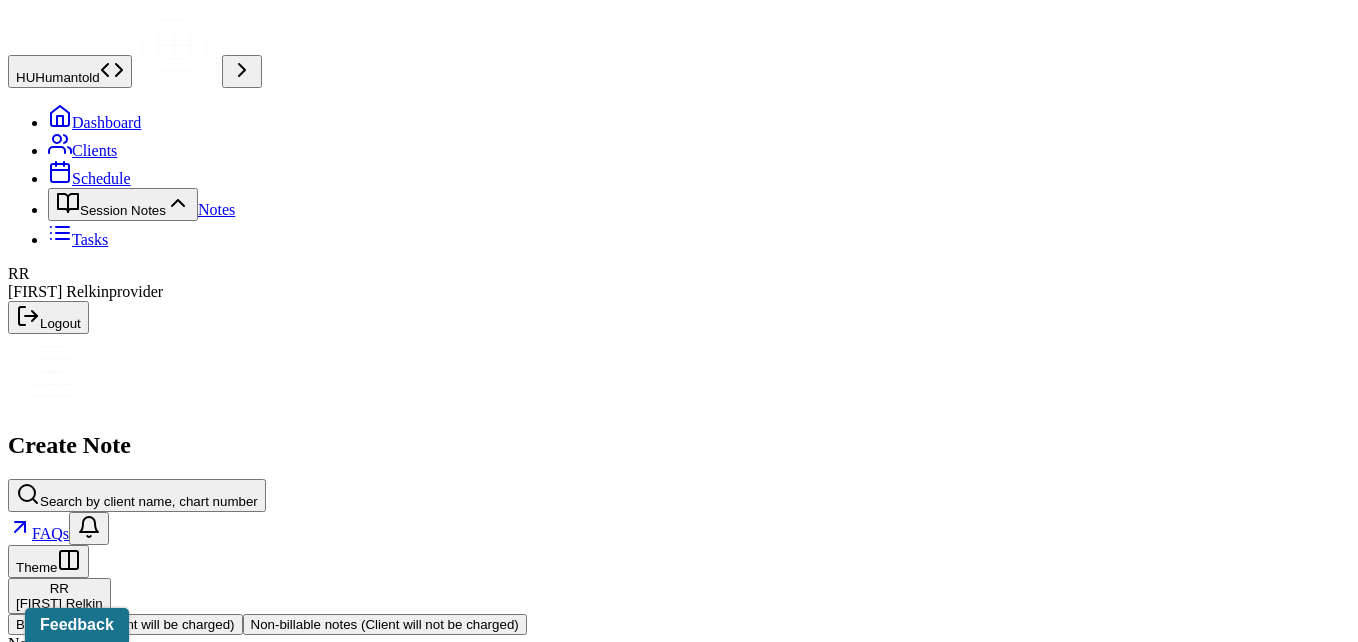 select on "7" 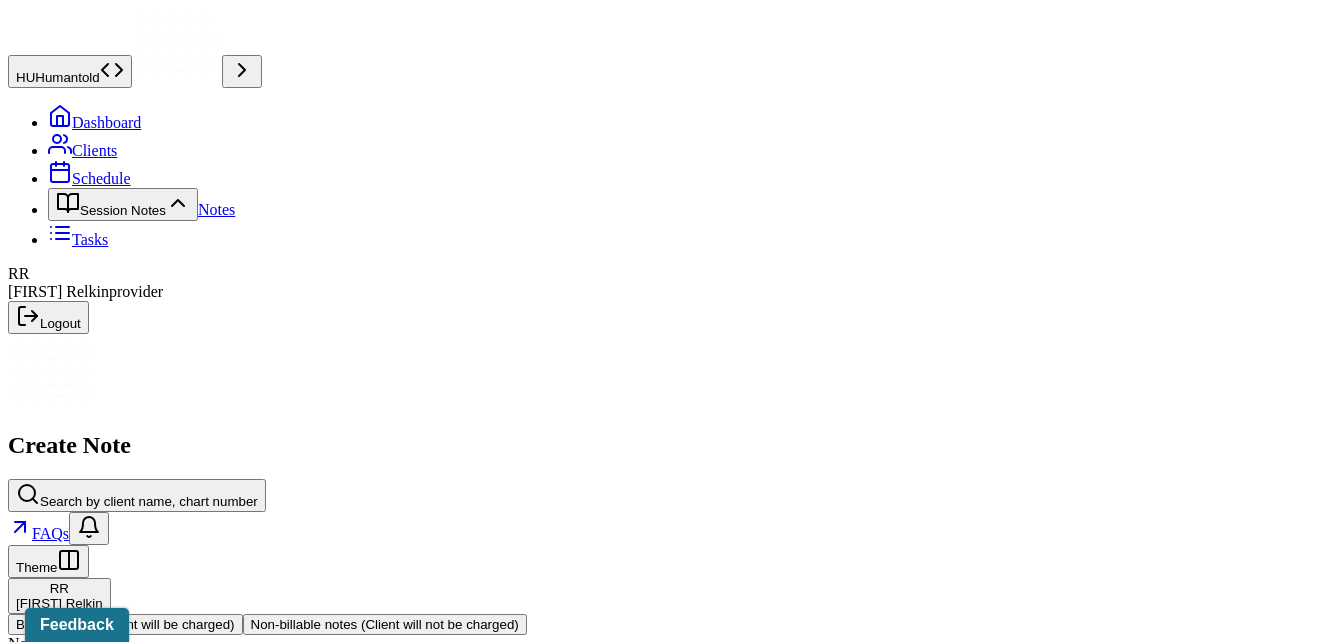 click on "18:55" at bounding box center [52, 1037] 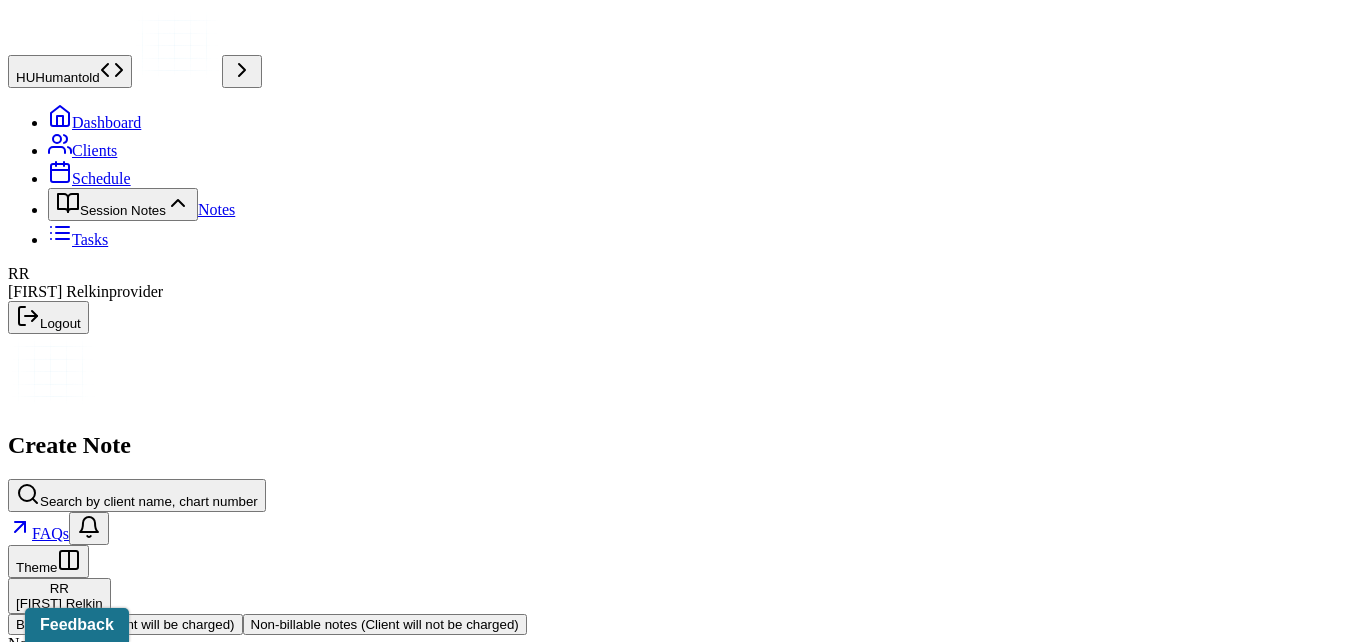 click on "Continue" at bounding box center (42, 1059) 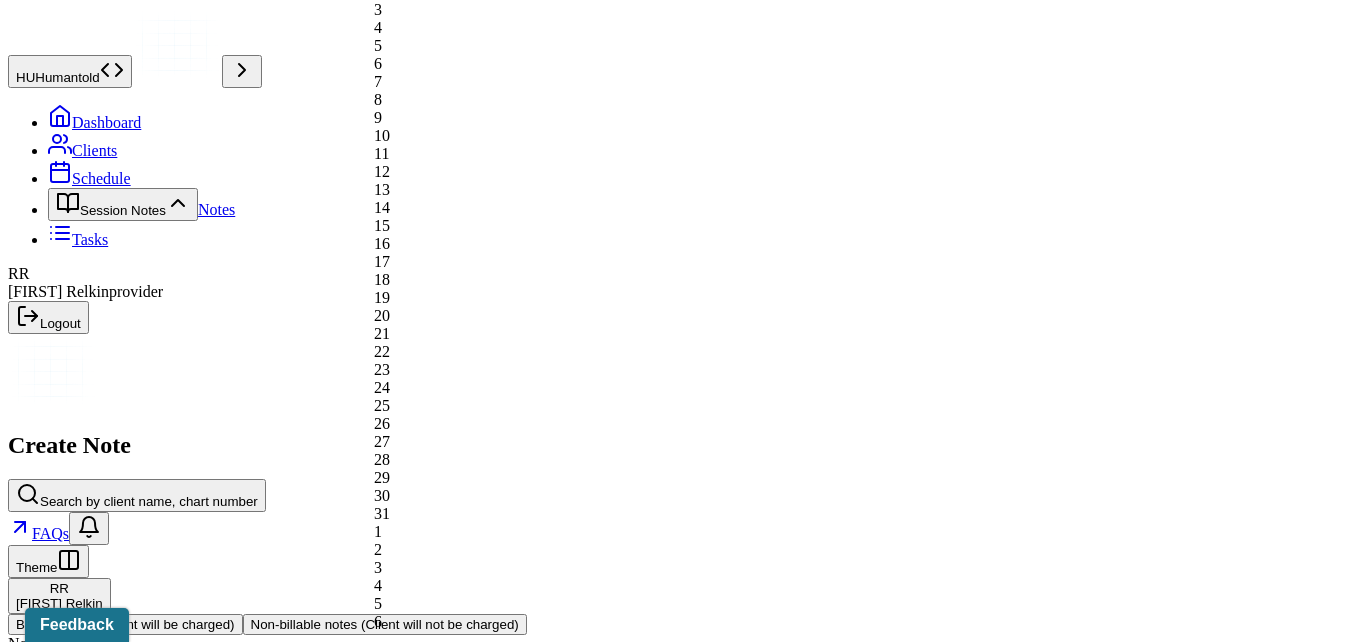 click on "5" at bounding box center [470, 46] 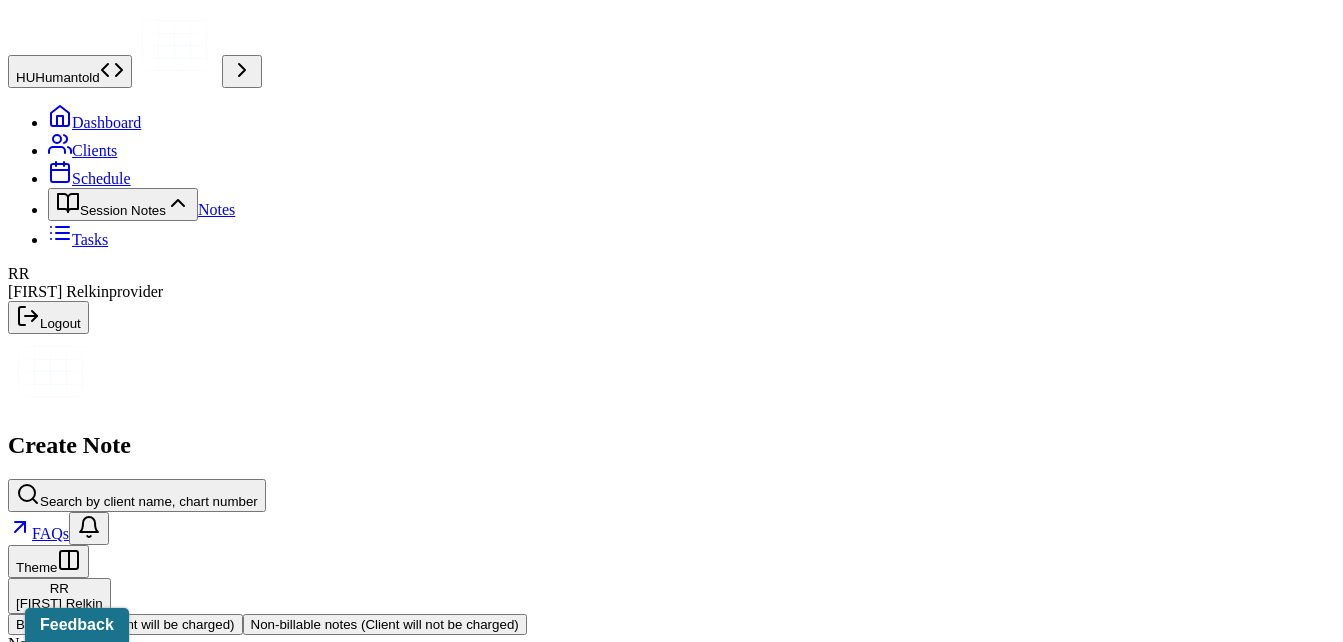 click on "Notes" at bounding box center [216, 209] 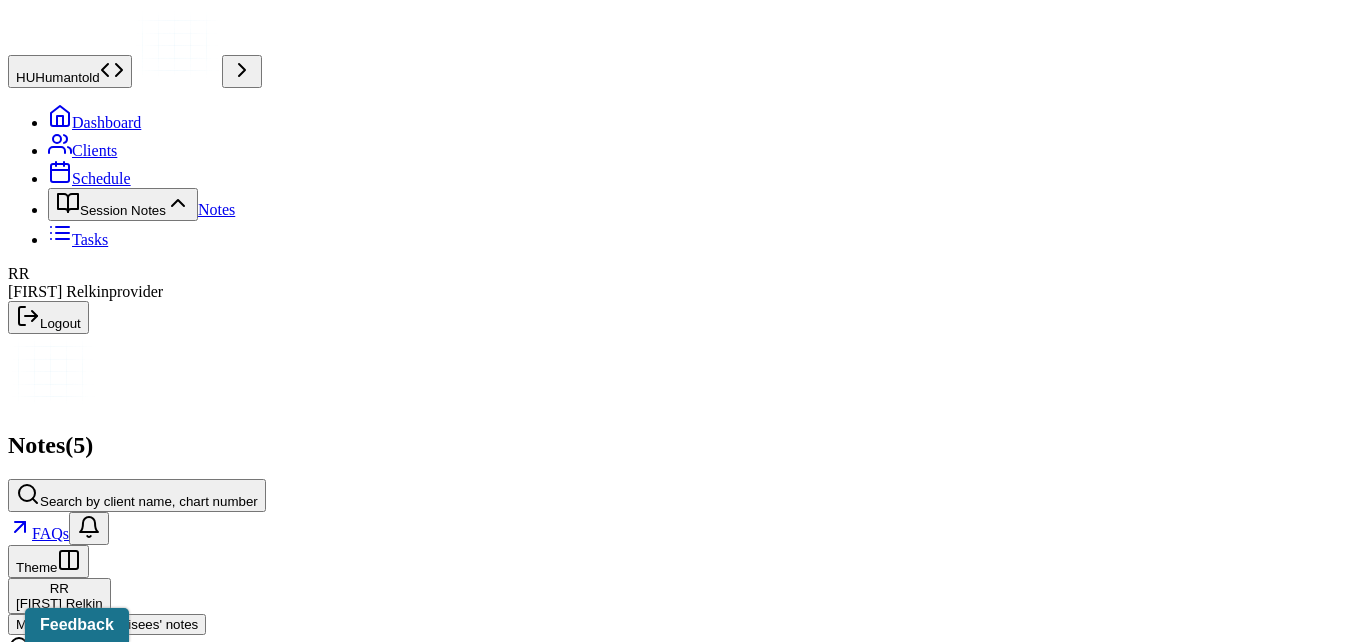 click on "[LAST], [NAME]" at bounding box center [452, 918] 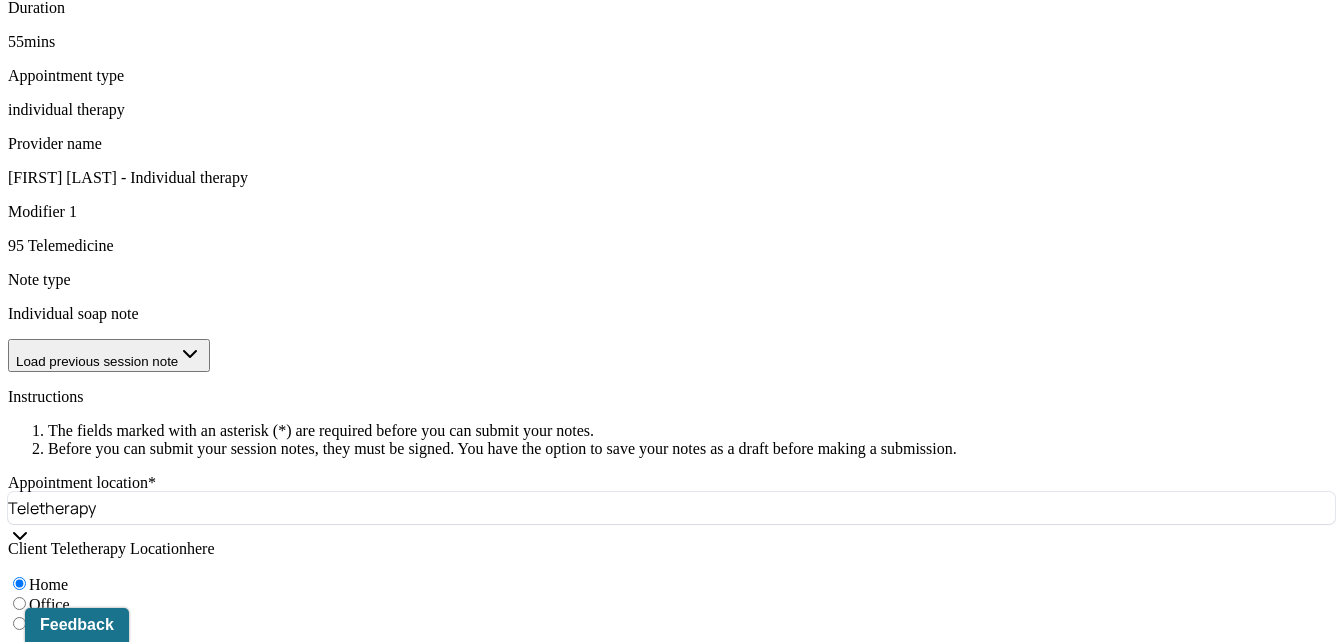 scroll, scrollTop: 886, scrollLeft: 0, axis: vertical 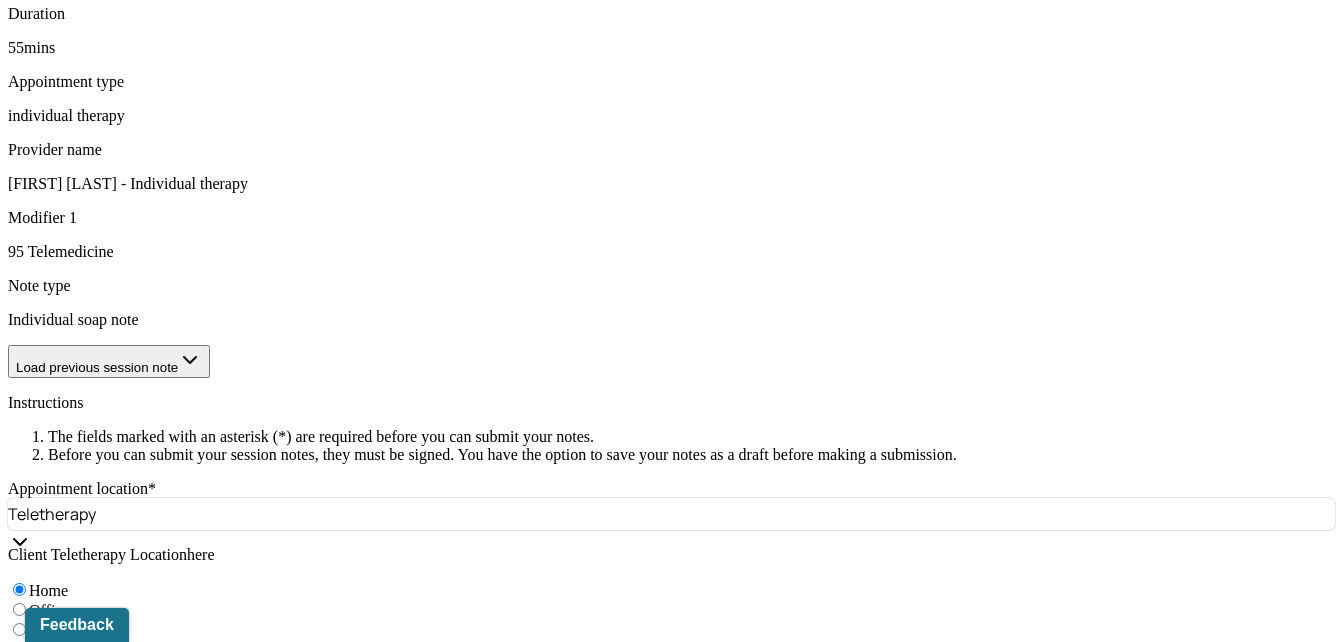 drag, startPoint x: 635, startPoint y: 91, endPoint x: 463, endPoint y: 105, distance: 172.56883 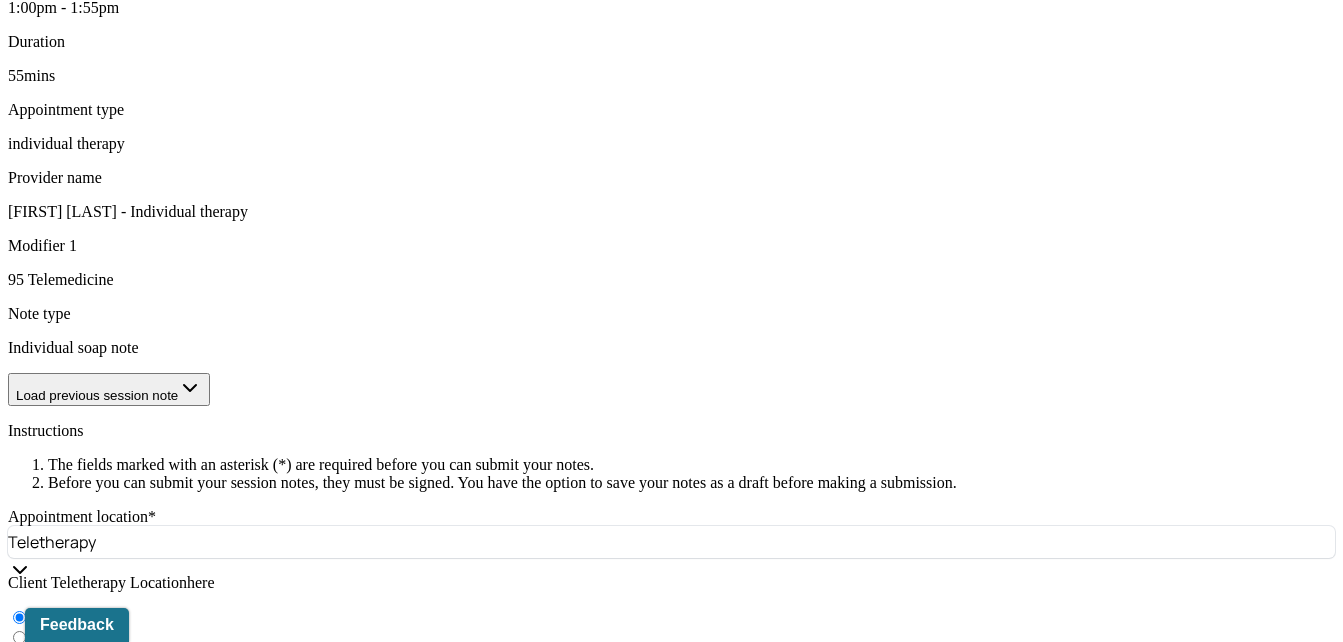 type on "Client presented with some anticipation anxiety throughout the session." 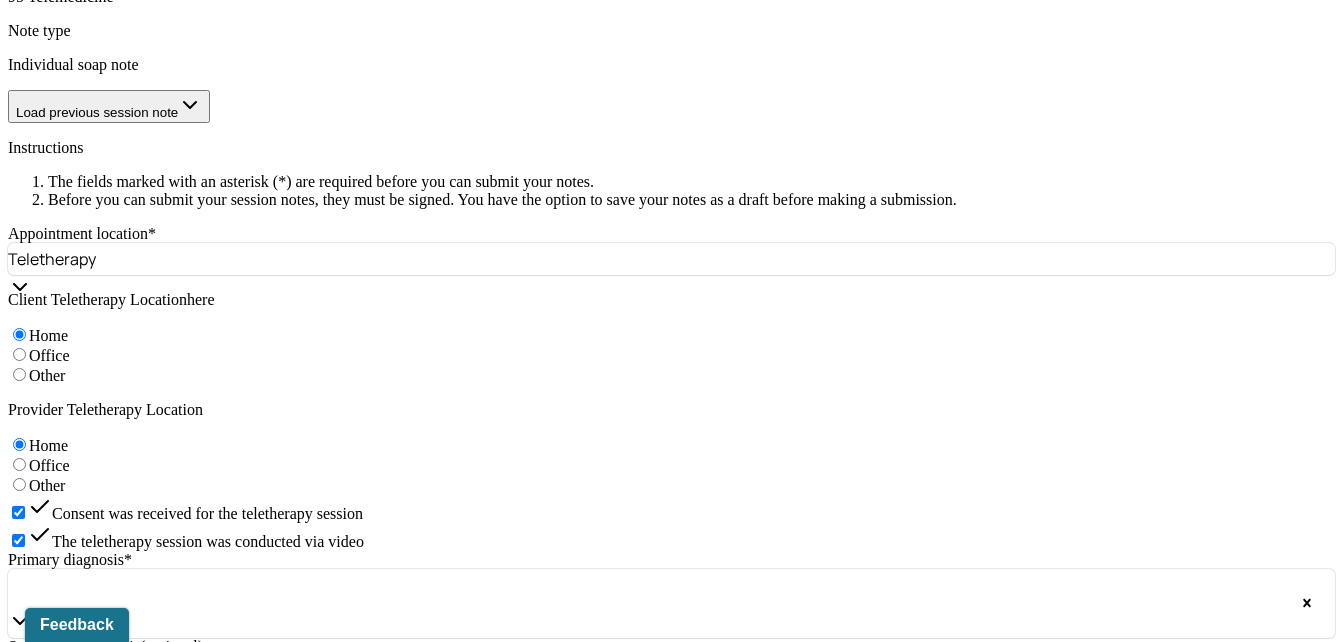 scroll, scrollTop: 976, scrollLeft: 0, axis: vertical 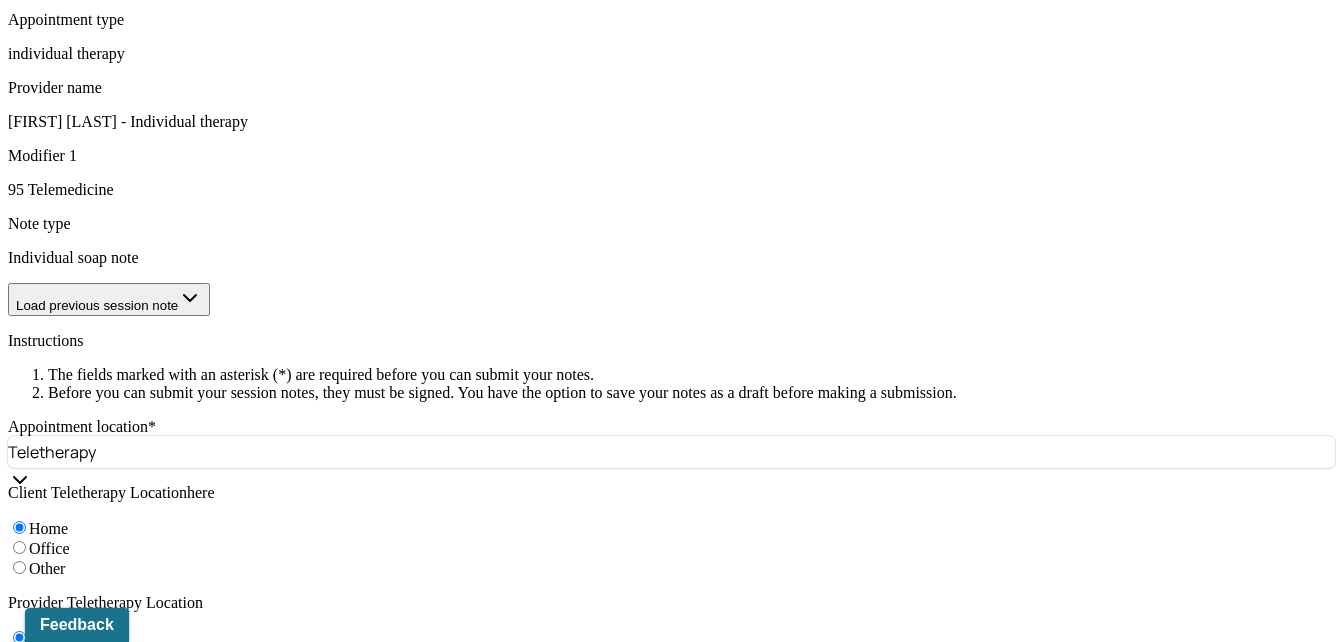click at bounding box center [88, 1317] 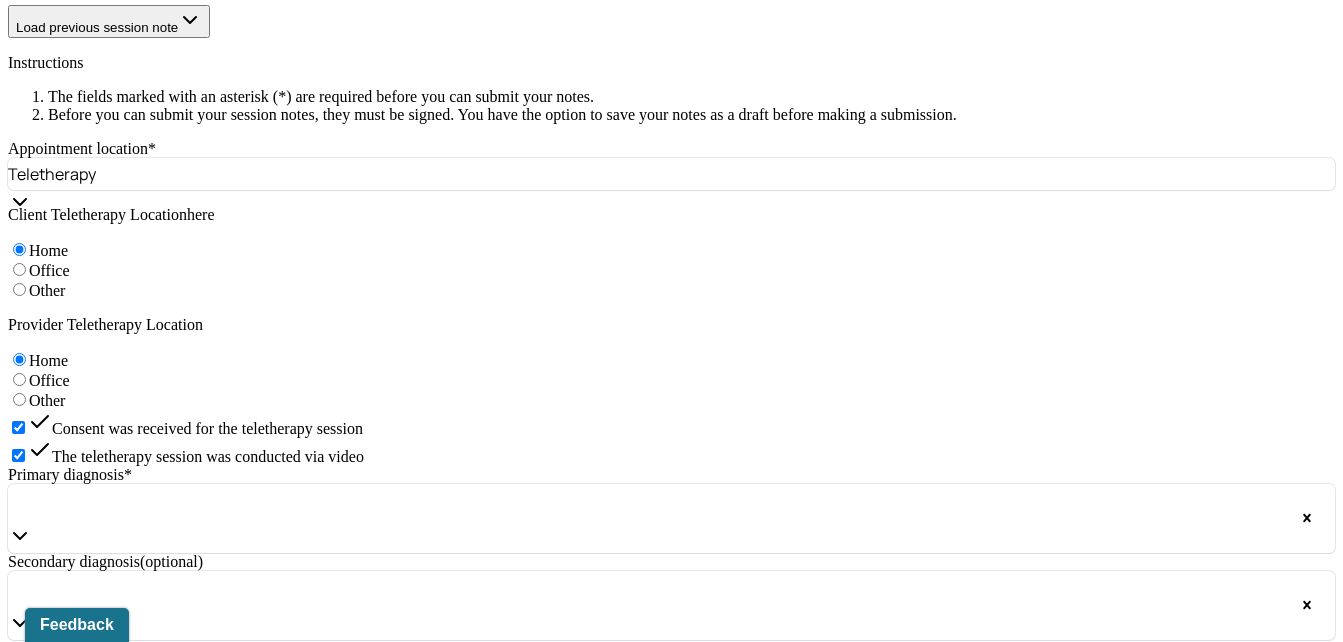 scroll, scrollTop: 1260, scrollLeft: 0, axis: vertical 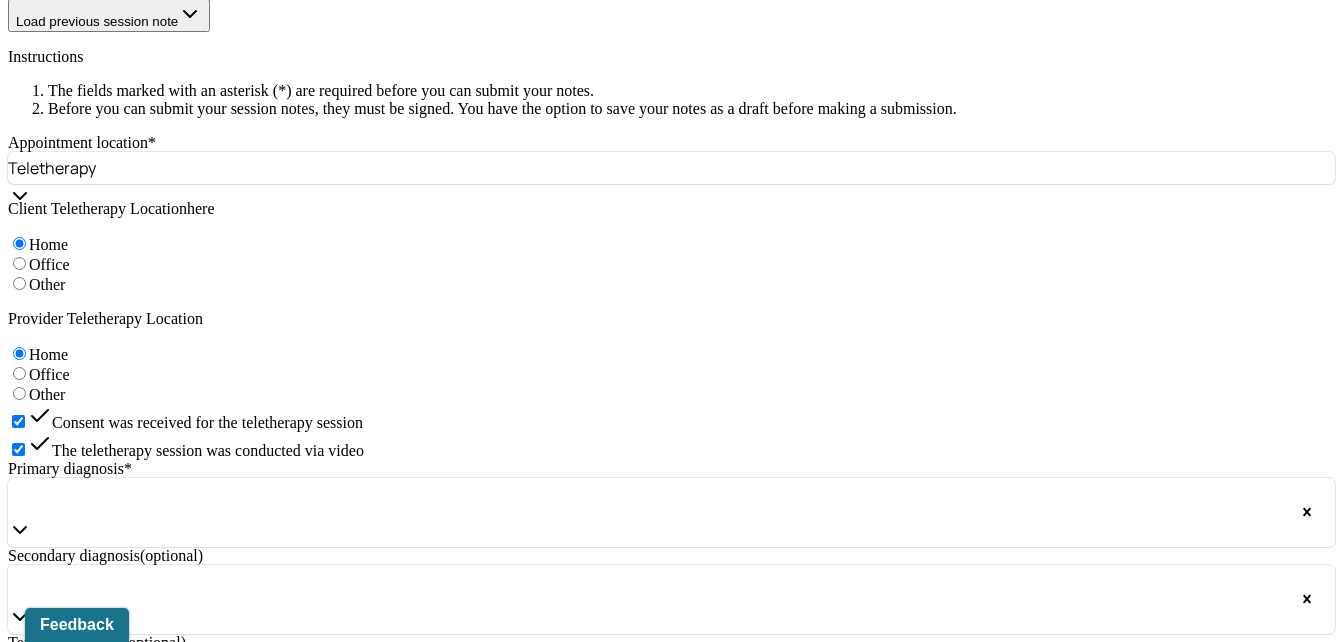 click on "Client presented with some sadness/anxious mood, receptive and eager attitude, congruent affect, and oriented X3." at bounding box center (626, 1163) 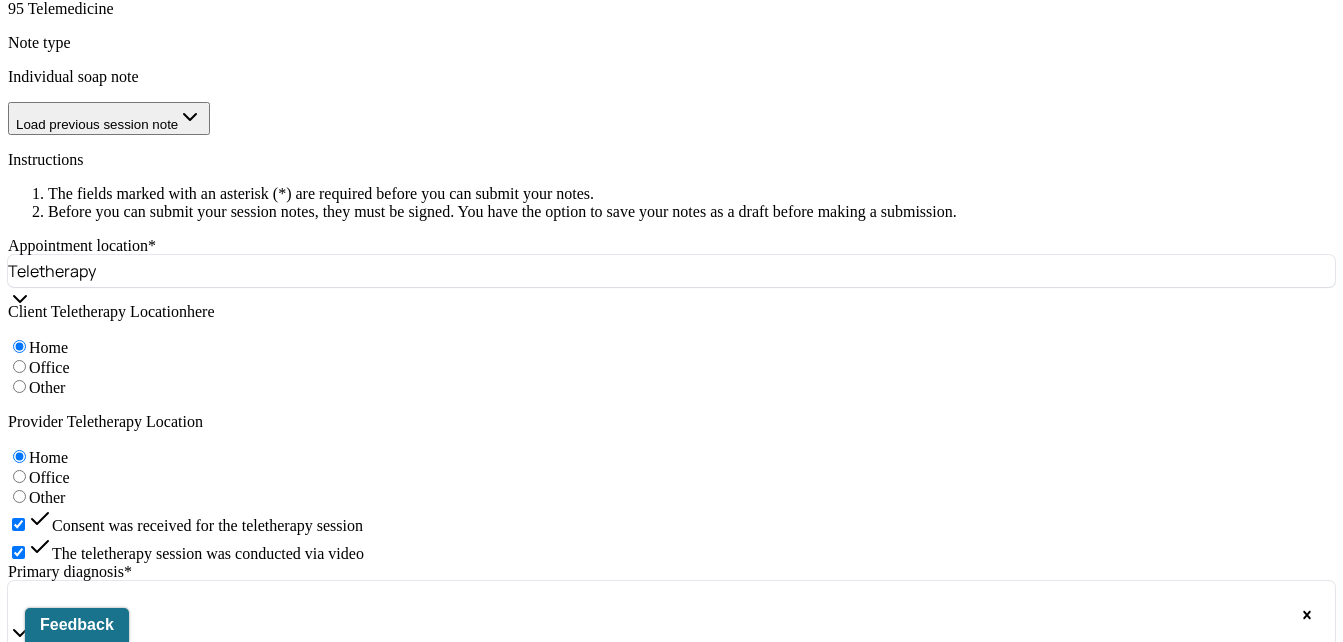 scroll, scrollTop: 1145, scrollLeft: 0, axis: vertical 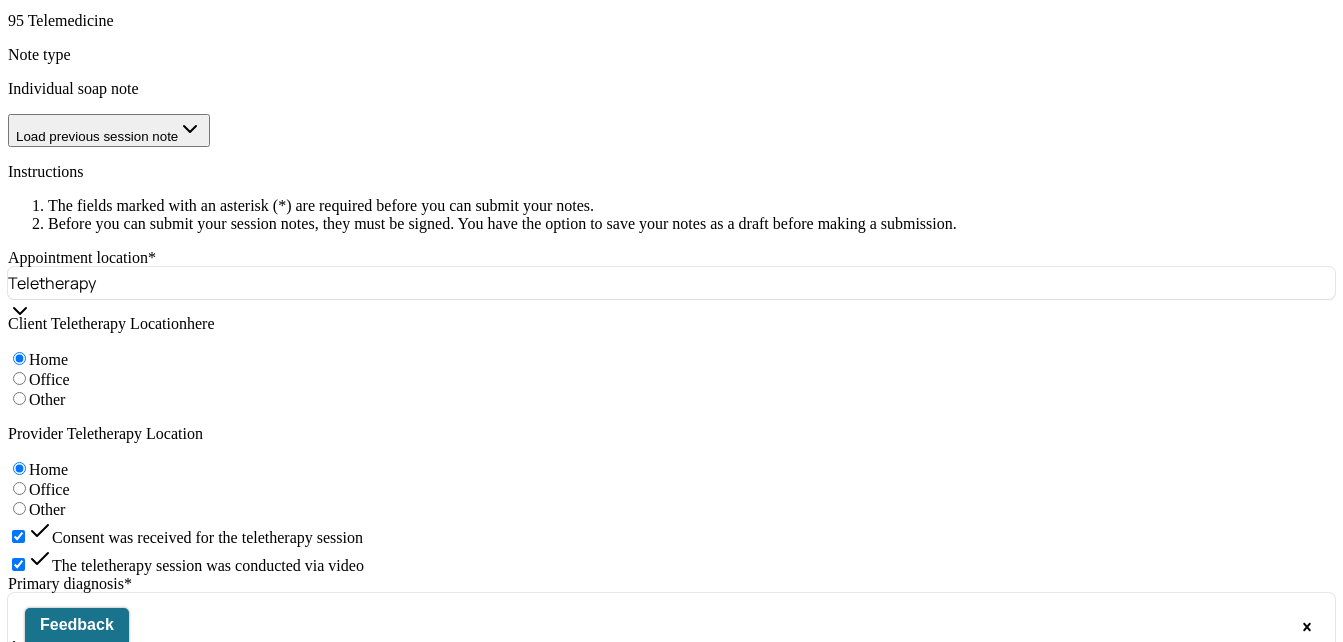 click on "Client utilized the session to process obtaining new employment, continuing to access her career goals/values/next steps, while also preparing to start school next month." at bounding box center (88, 1148) 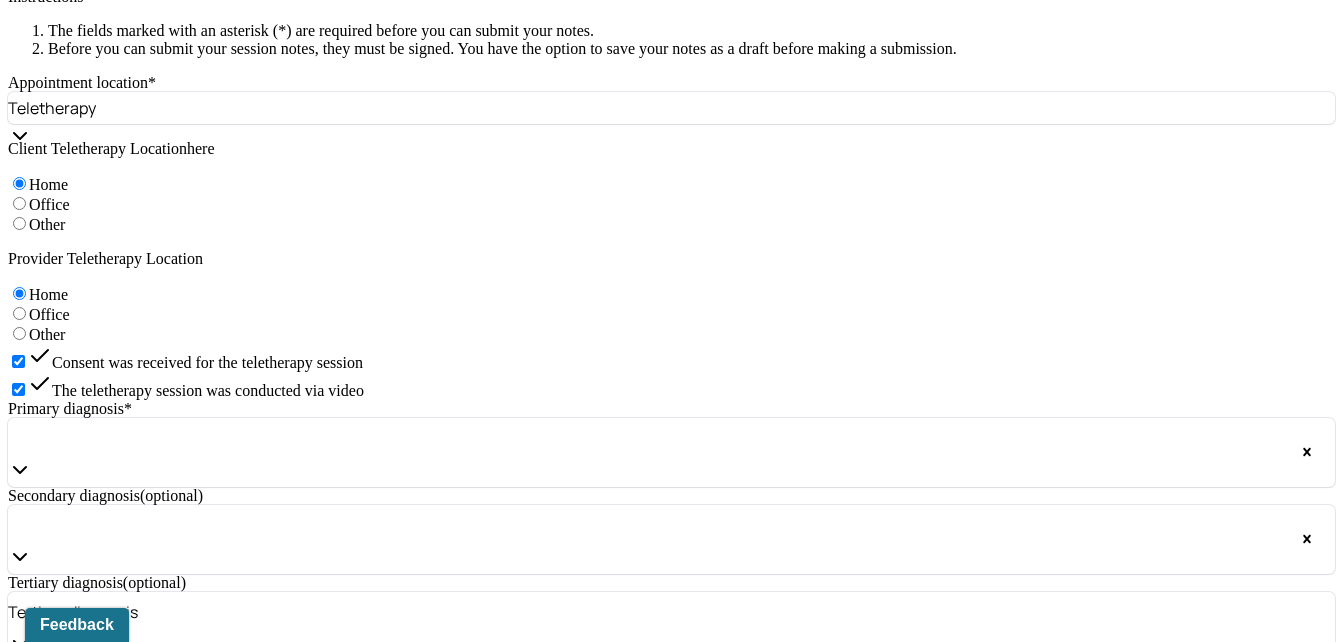 scroll, scrollTop: 1356, scrollLeft: 0, axis: vertical 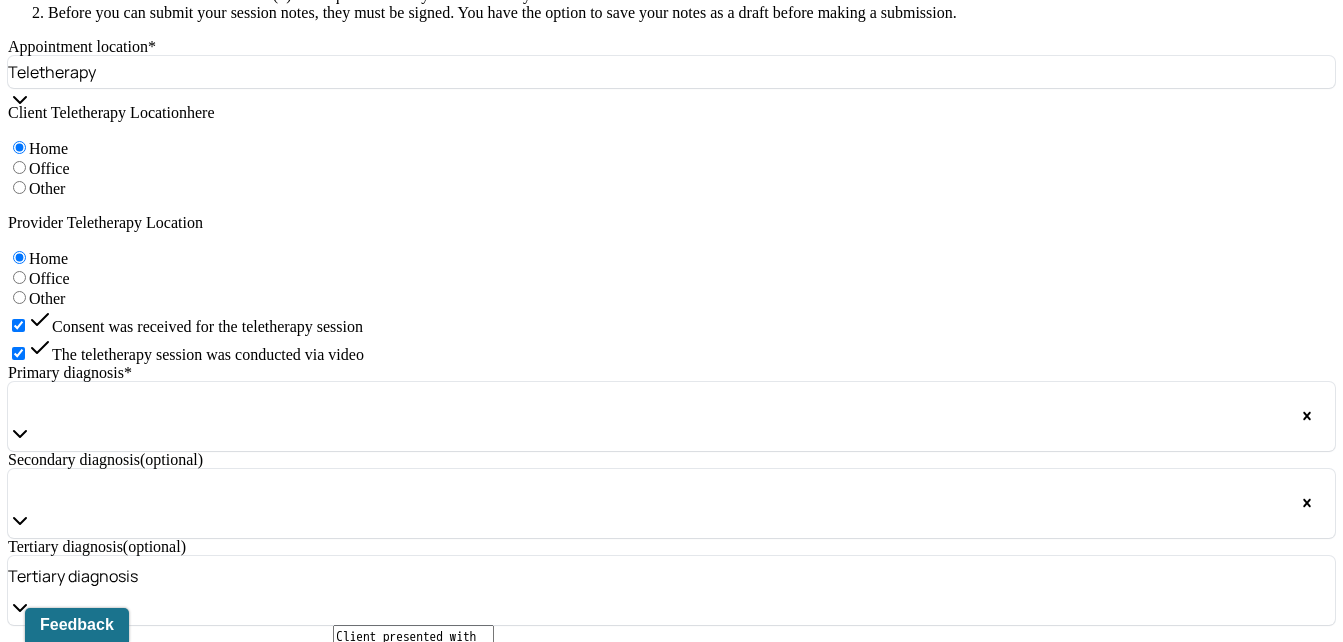 type on "Client utilized the session to process obtaining new employment, accessing expectations for new job, continuing to access her career goals/values/next steps, while also preparing to start school next month, and how she will coordinate/mange her time with school and work obligations." 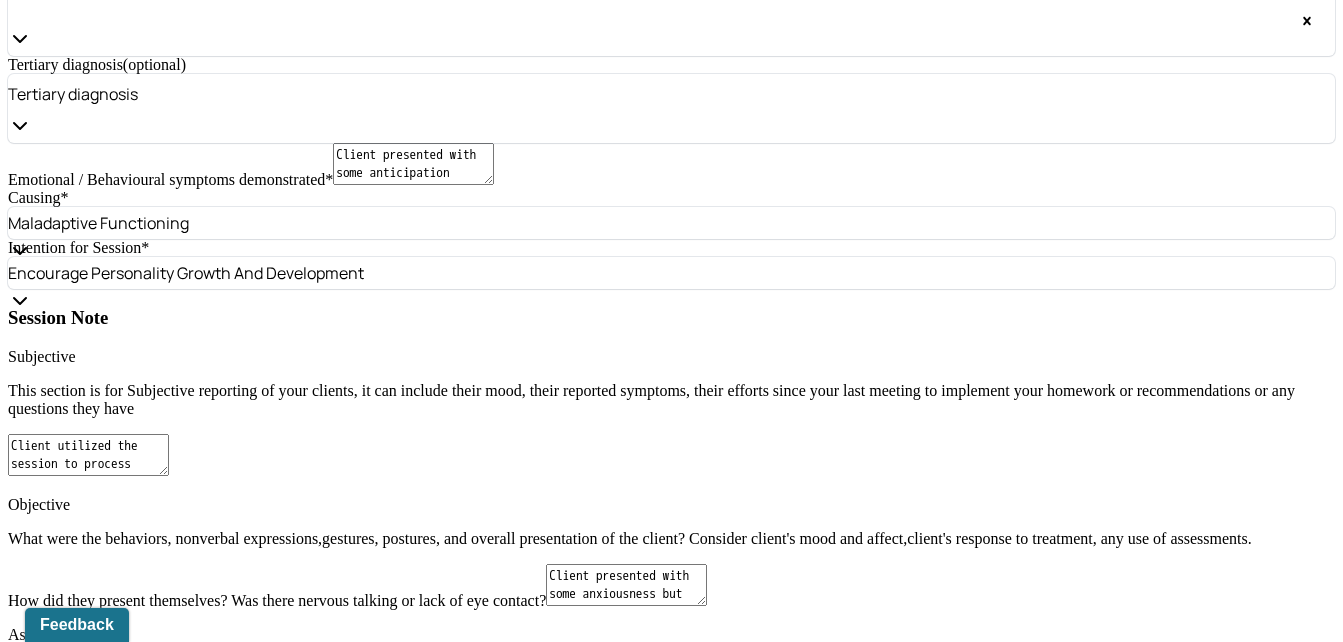 scroll, scrollTop: 1850, scrollLeft: 0, axis: vertical 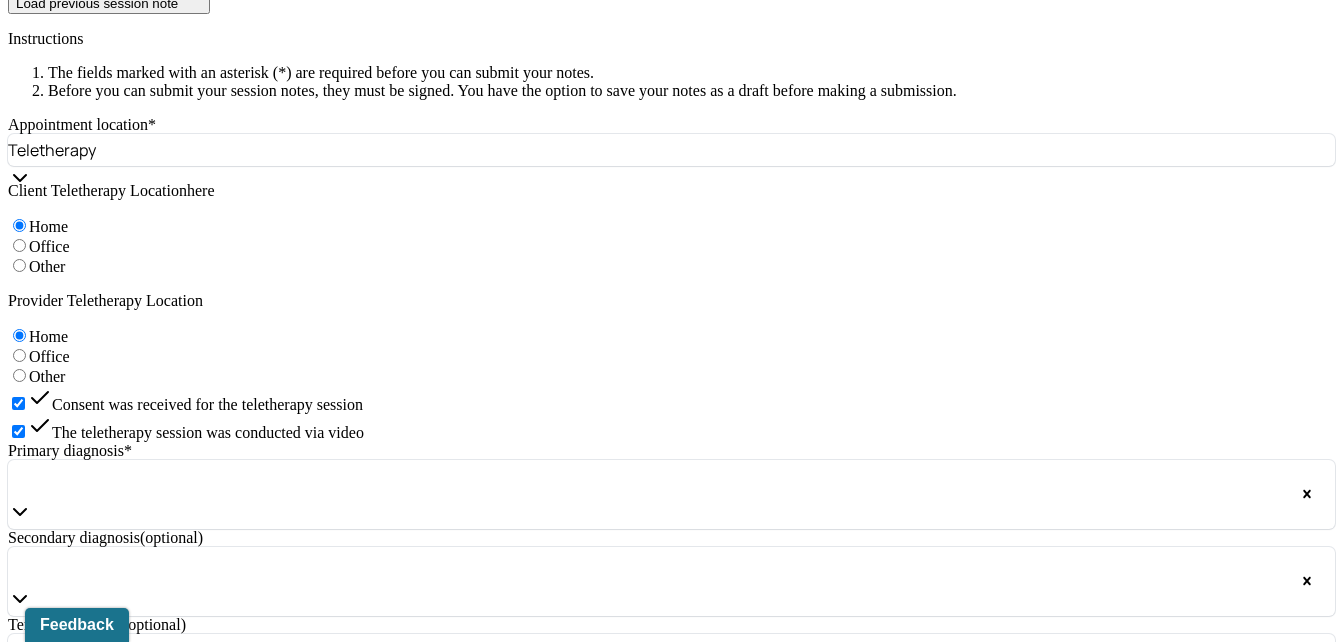 click on "Through use of person-centered therapy, career counseling, supportive therapy, solution-focused therapy, CBT, and time/stress management approaches, client focused on processing feelings taking a job, although it is not her passion or long term goal, but will be able to maintain while she attends classes and continuing to job search in the meantime while she manages both school and work tasks. Client also reviewed carer goals/values, acknowledging the positive impact in having a diverse employment history, and the importance in organizing/prioritizing tasks while coordinating classes and new job.
(Client’s psychiatrist provided therapist with supported documentation on [DATE] indicating receiving treatment for ADHD diagnosis)." at bounding box center [88, 1311] 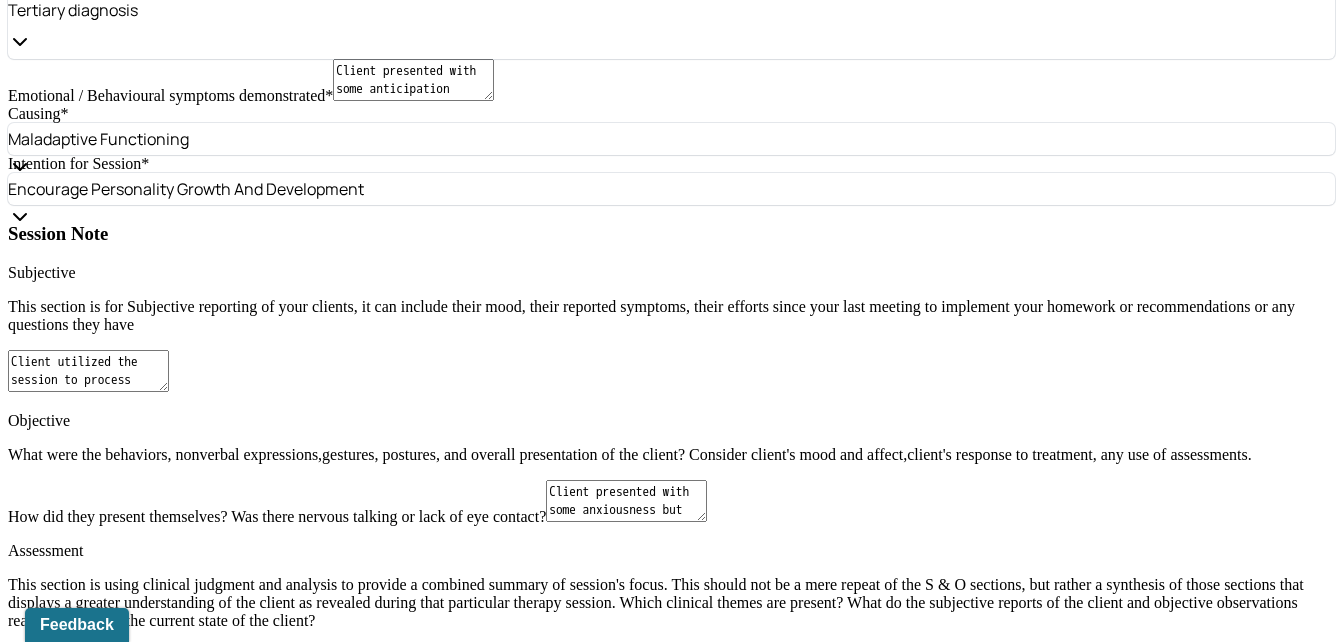 scroll, scrollTop: 1928, scrollLeft: 0, axis: vertical 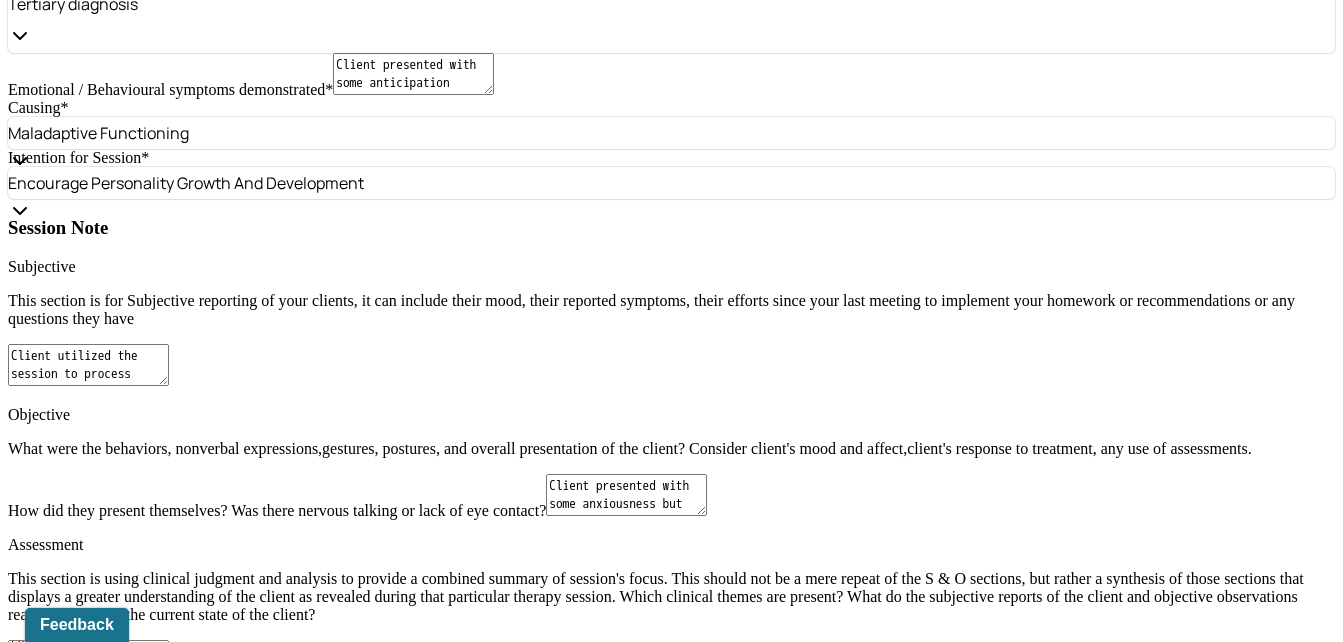type on "Through use of person-centered therapy, career counseling, supportive therapy, solution-focused therapy, CBT, and time/stress management approaches, client focused on processing feelings taking a job, although it is not her passion or long term goal, but will be able to maintain while she attends classes and continuing to job search in the meantime while she manages both school and work tasks. Client also reviewed carer goals/values, acknowledging the positive impact in having a diverse employment history, and the importance in organizing/prioritizing tasks while coordinating classes and new job. Therapist commended client for being proactive and taking initiative towards her school/career goals.
(Client’s psychiatrist provided therapist with supported documentation on 1/2/25 indicating receiving treatment for ADHD diagnosis)." 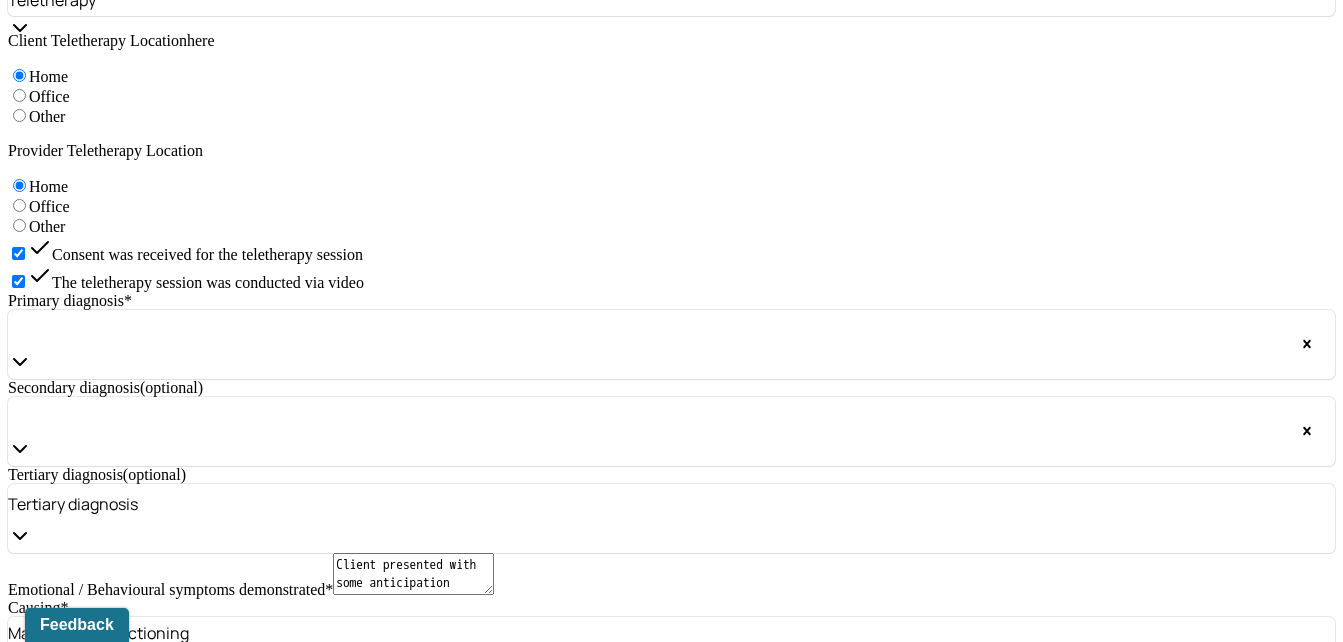 scroll, scrollTop: 1410, scrollLeft: 0, axis: vertical 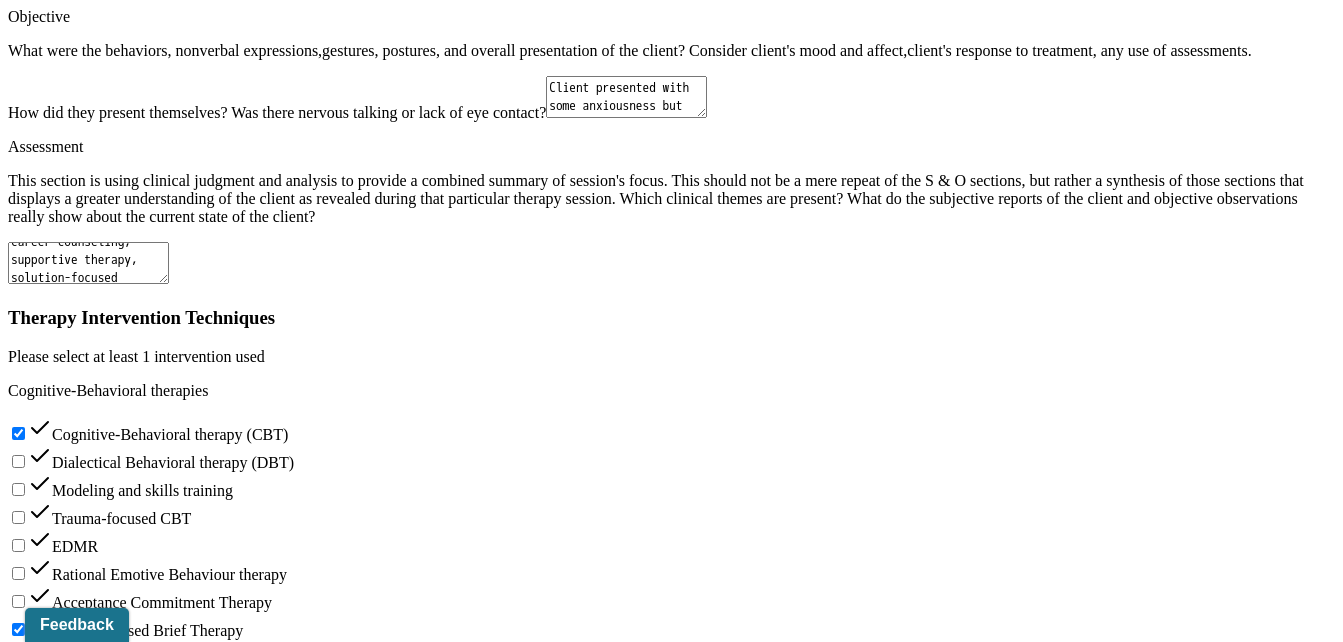 type on "Client to continue managing stress/anxiety symptoms as she prepares for new job to start and beginning classes next month." 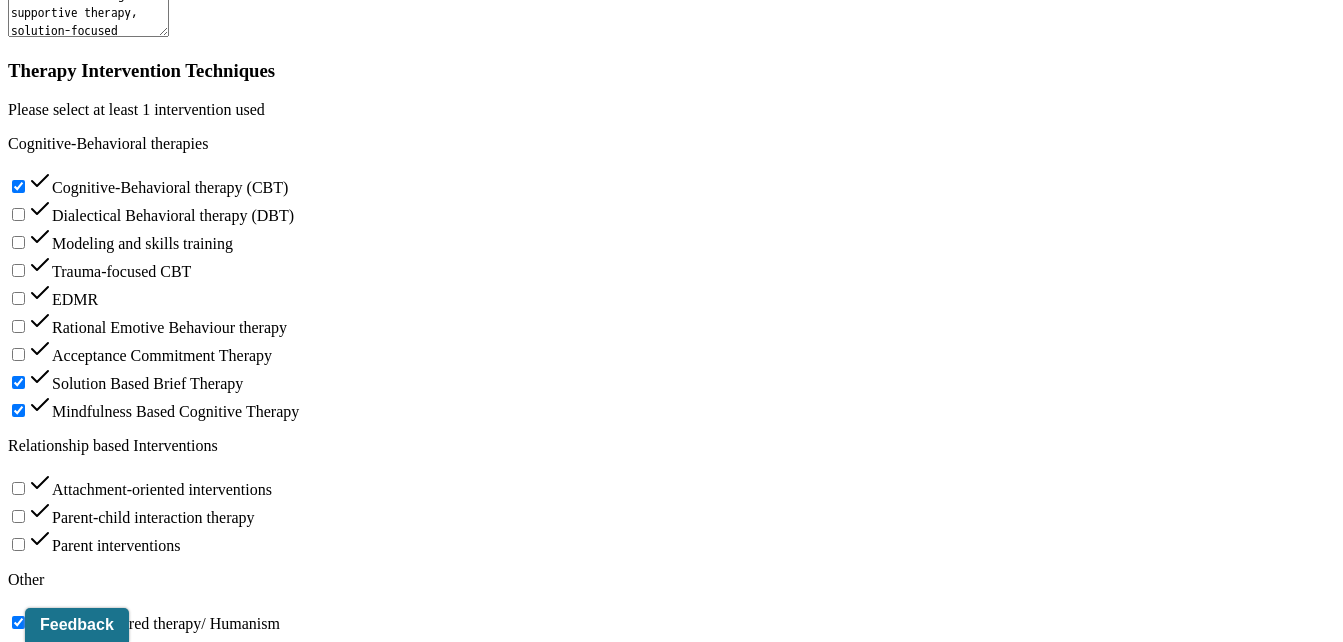 scroll, scrollTop: 2585, scrollLeft: 0, axis: vertical 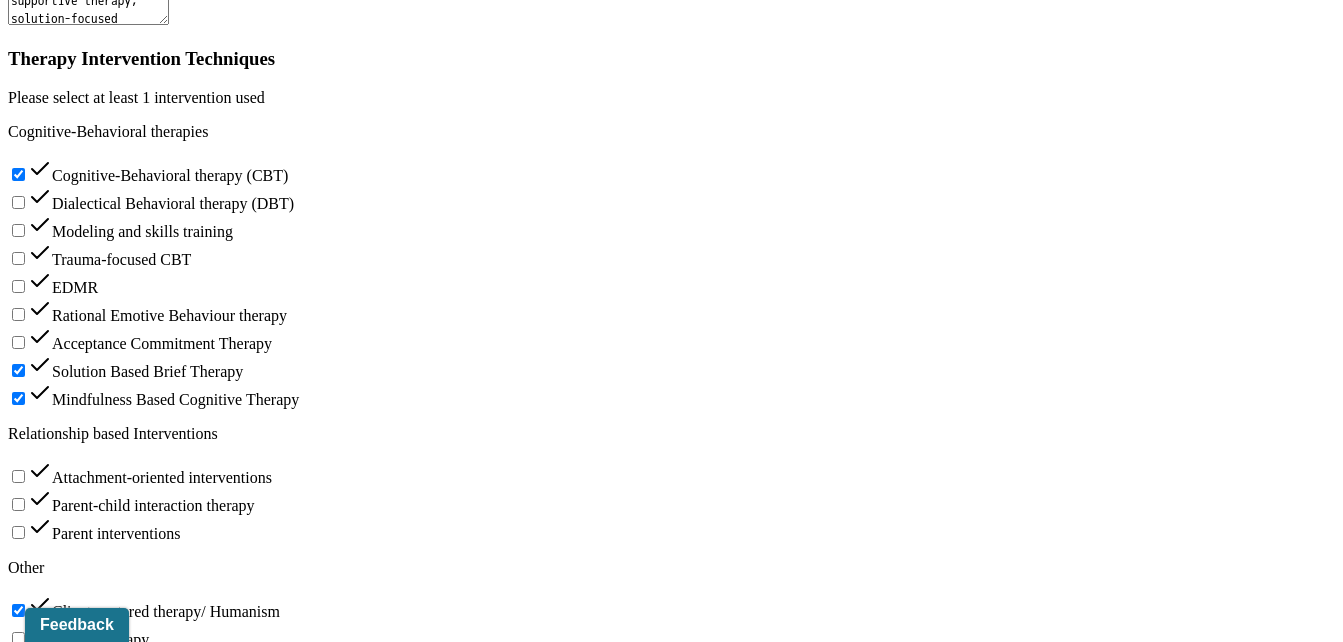 type on "Client focused on coping with some anticipation anxiety as prepares for new job to start and attending classes." 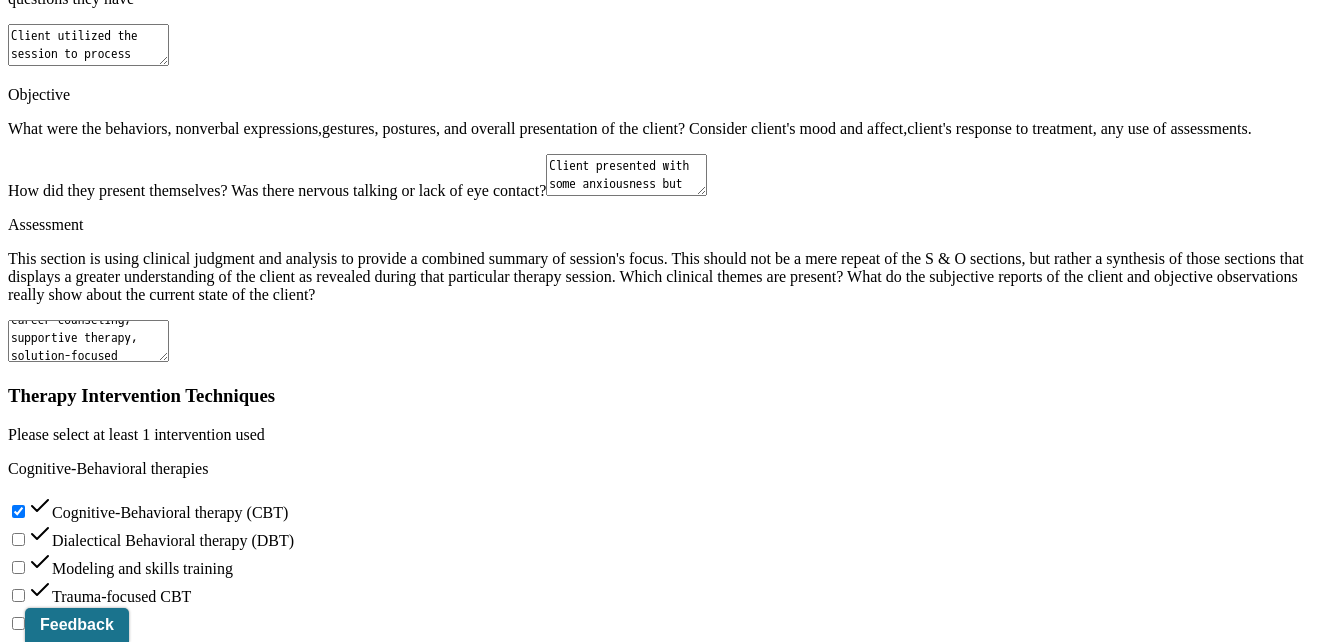 scroll, scrollTop: 2742, scrollLeft: 0, axis: vertical 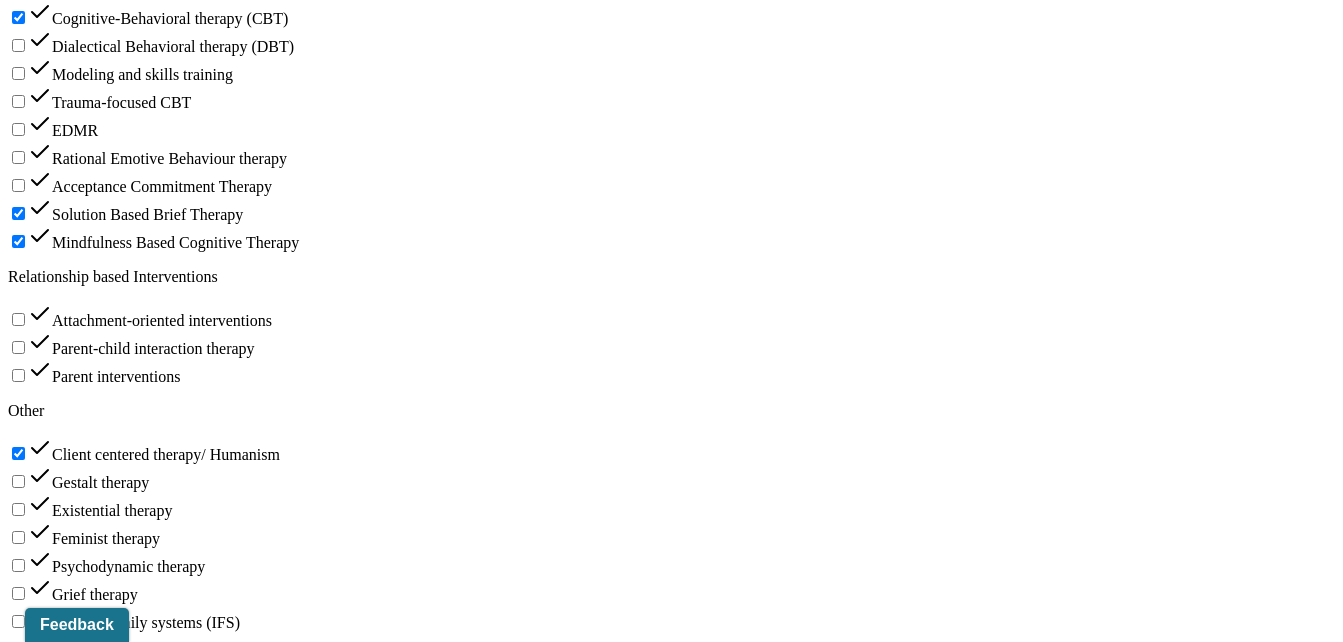 type on "Client acknowledged progress towards practicing assertiveness skills by taking initiative and being proactive towards her career and school goals." 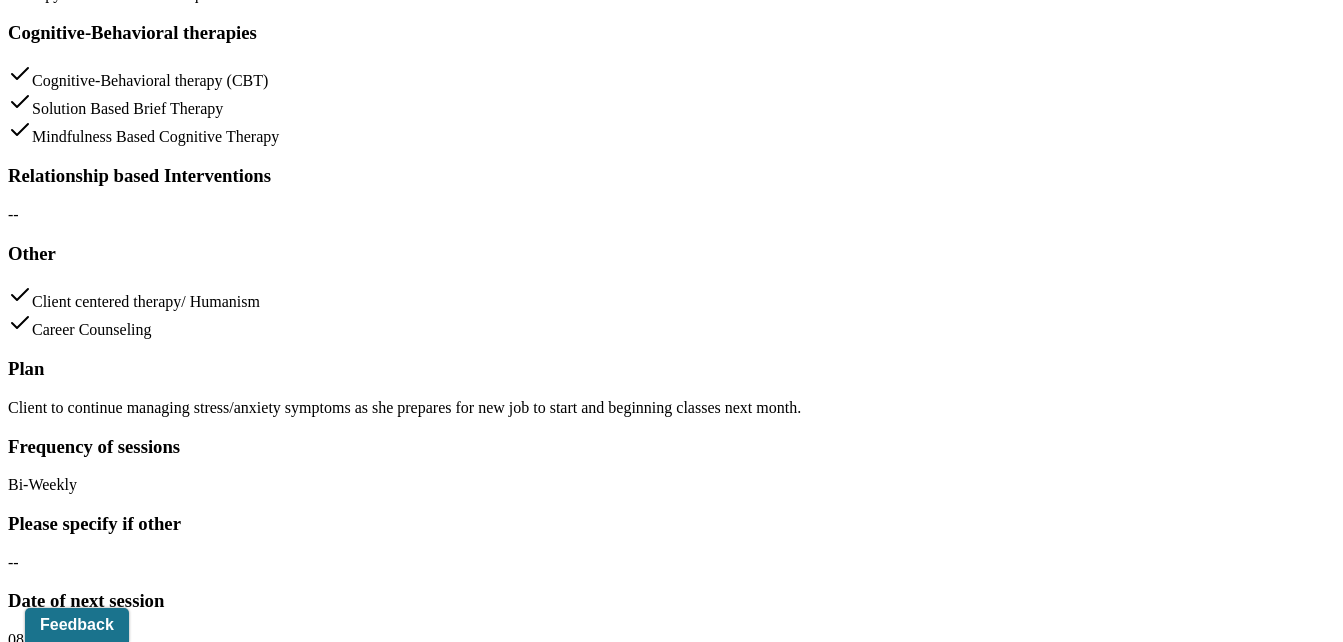 click on "Notes" at bounding box center [216, -2533] 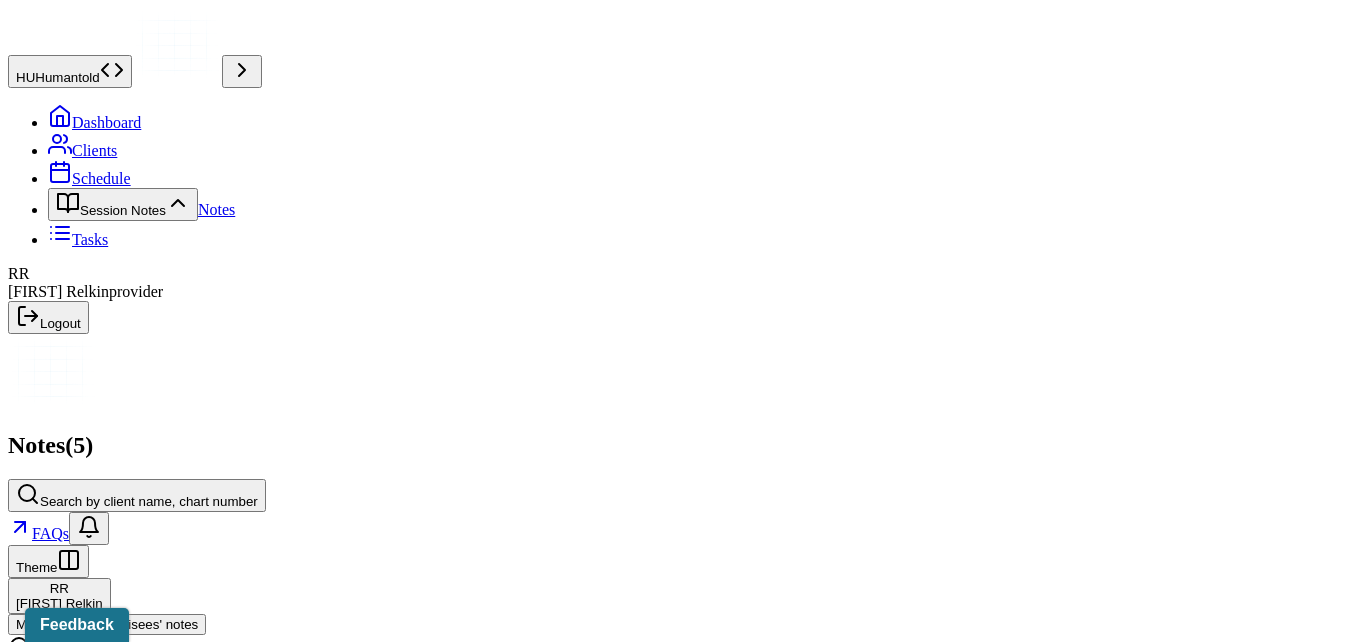 click on "Notes" at bounding box center [216, 209] 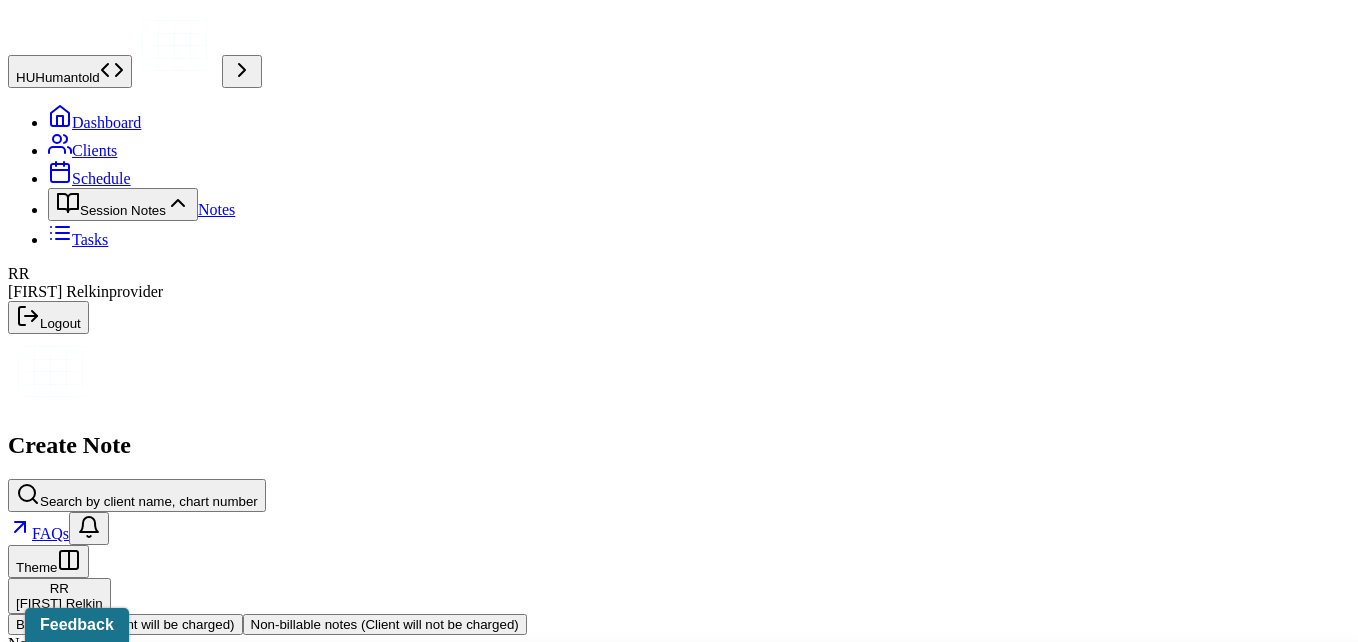 click on "Note type" at bounding box center [43, 669] 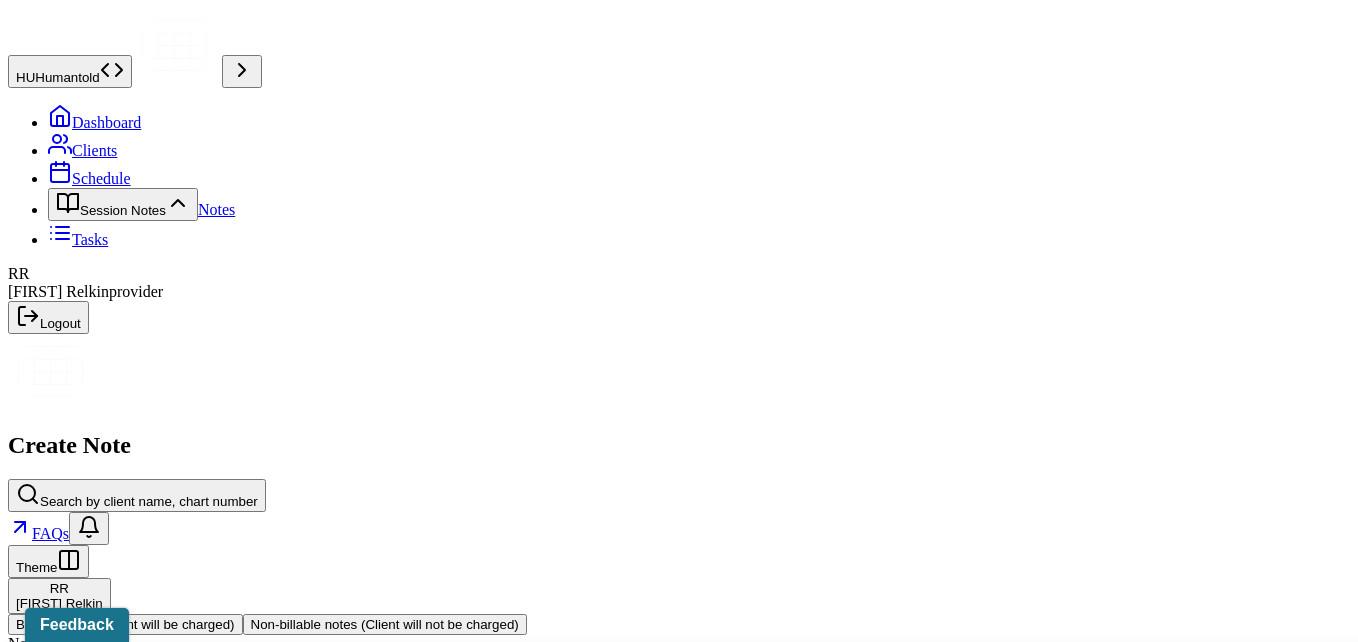 type on "allegr" 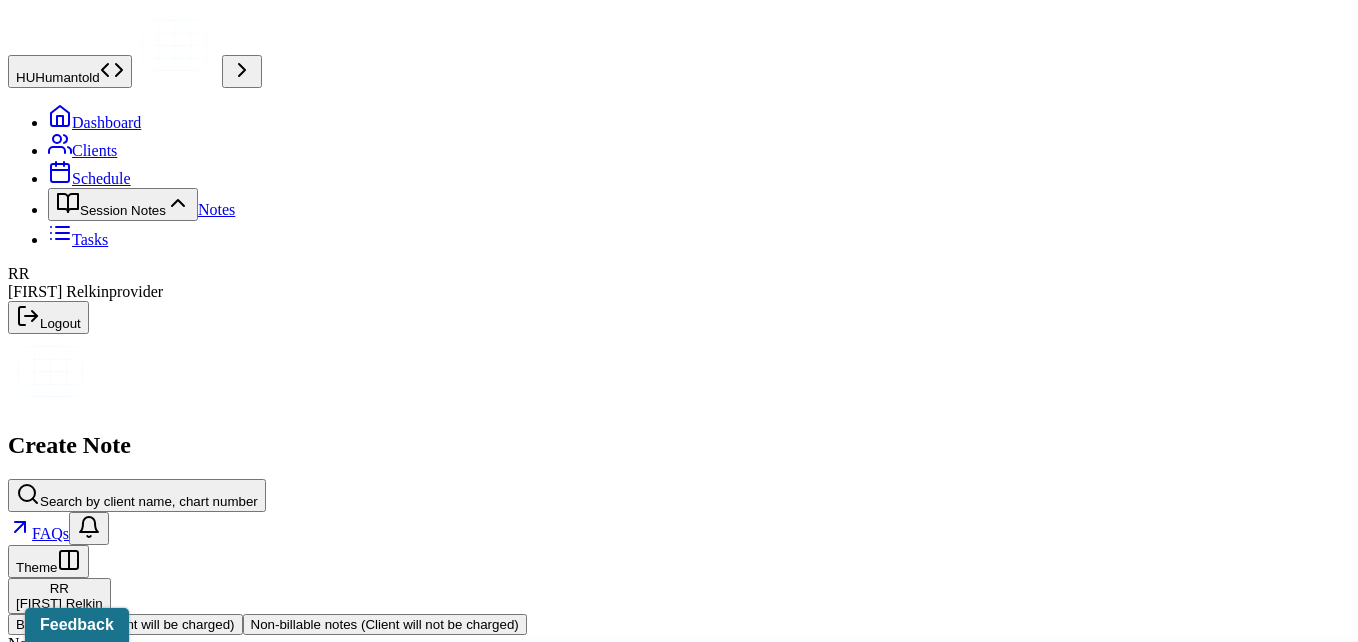 click on "[DAY], [TIME] - active" at bounding box center [687, 685] 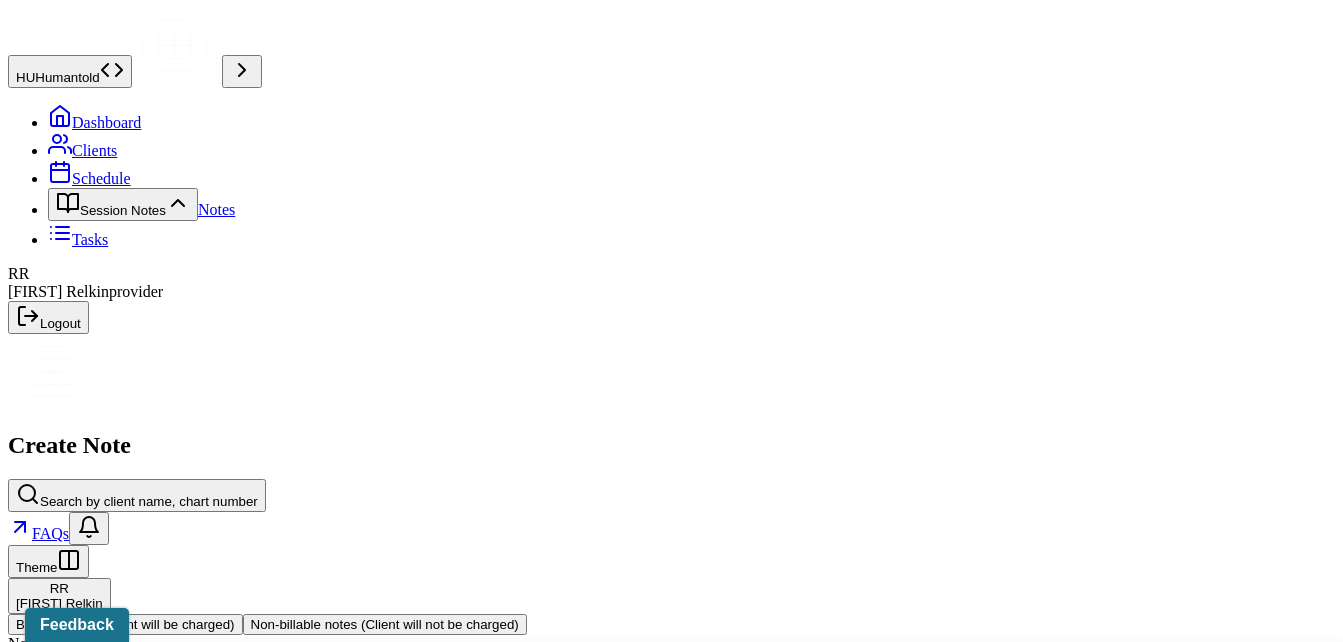 click on "[FIRST] [LAST] - Individual therapy" at bounding box center [130, 779] 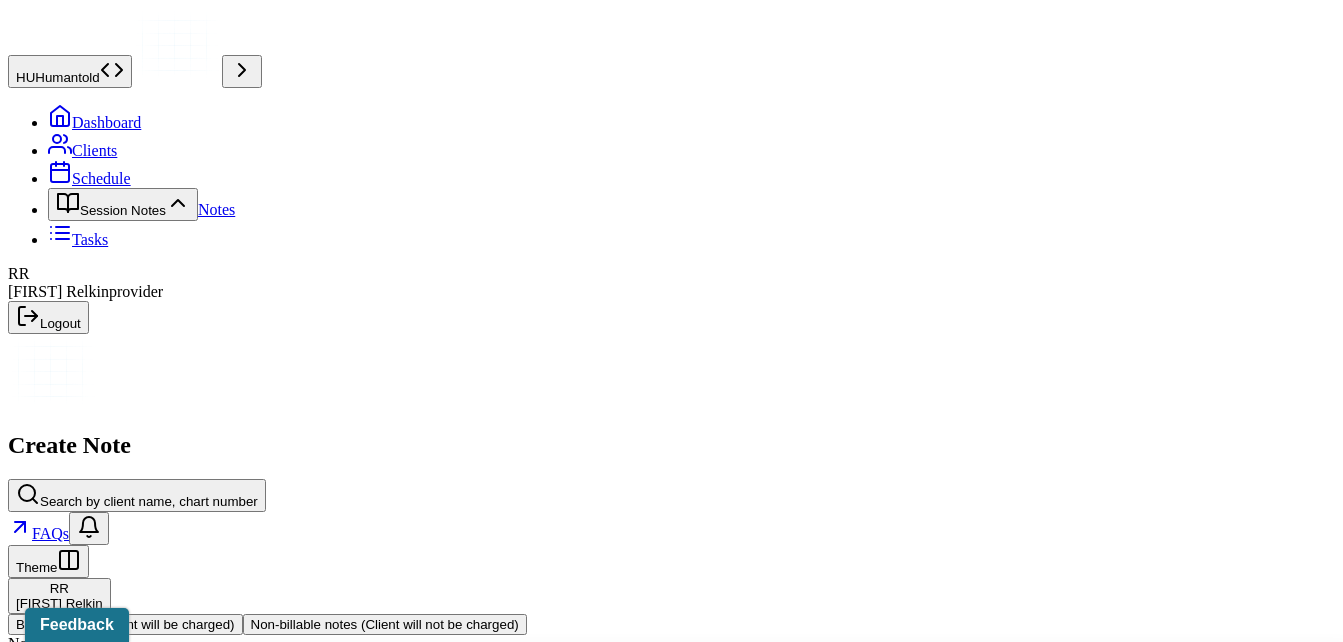 type on "[NAME]" 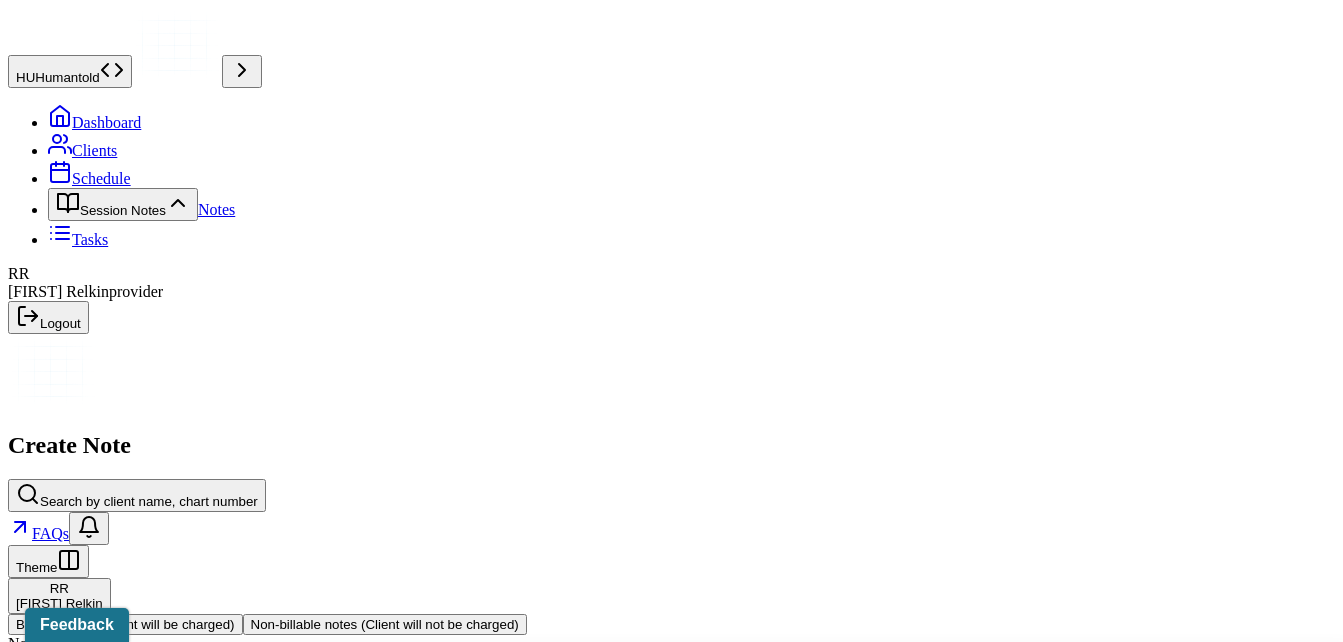 click on "[DAY], [TIME] - active" at bounding box center (679, 685) 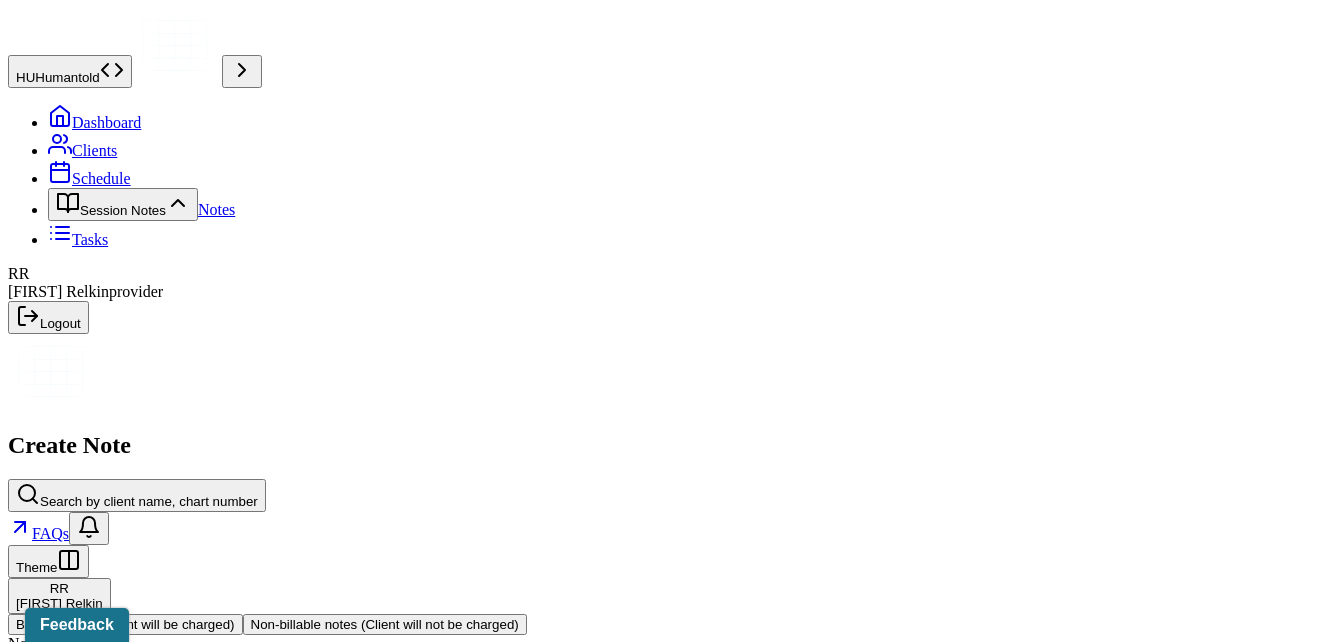 select on "6" 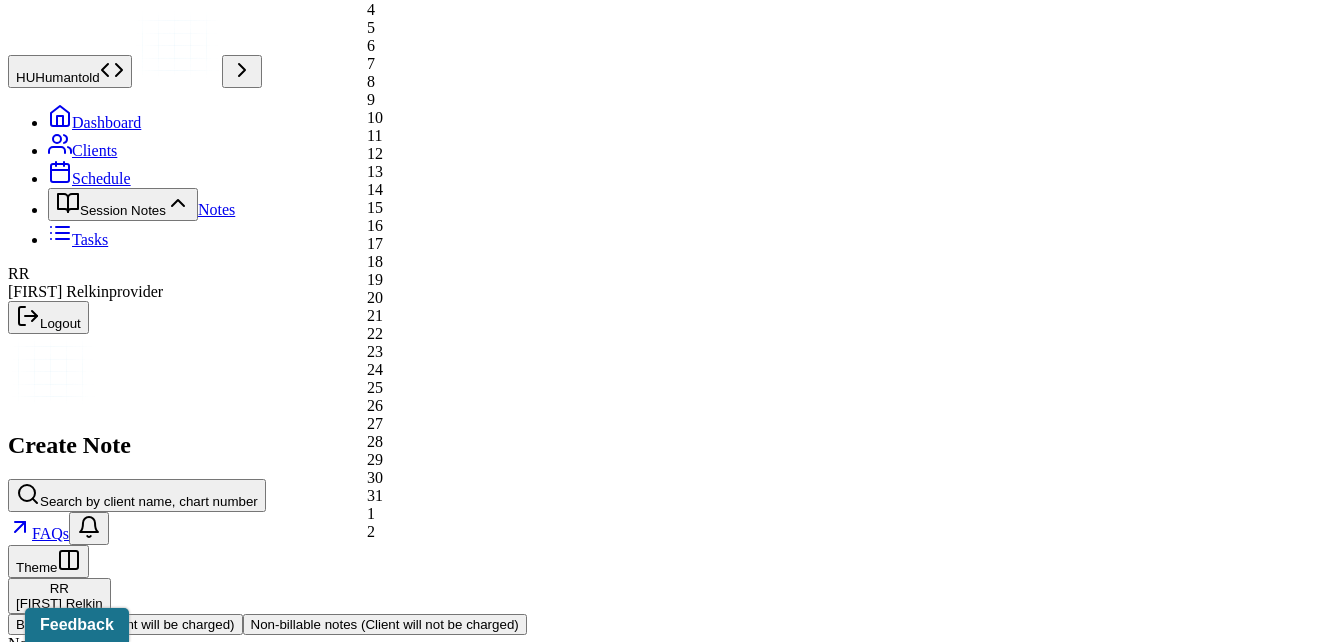 click on "Jul 30, 2025" at bounding box center (96, 972) 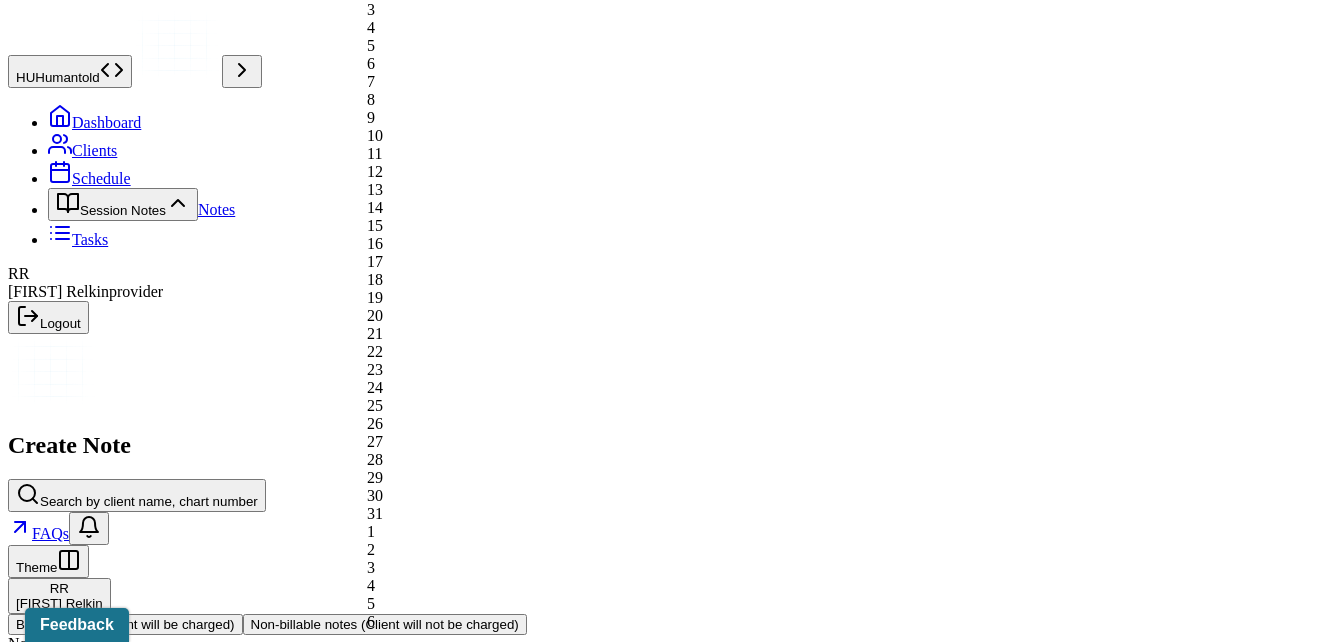 click on "5" at bounding box center (504, 46) 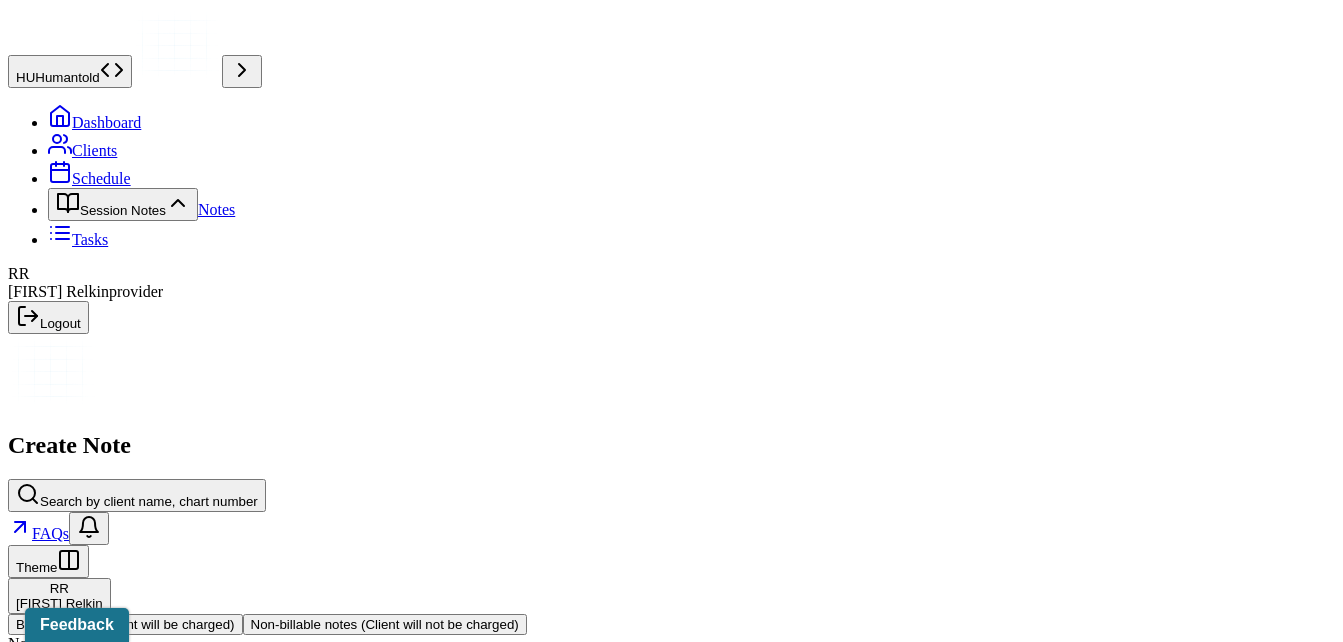 click on "Continue" at bounding box center [42, 1105] 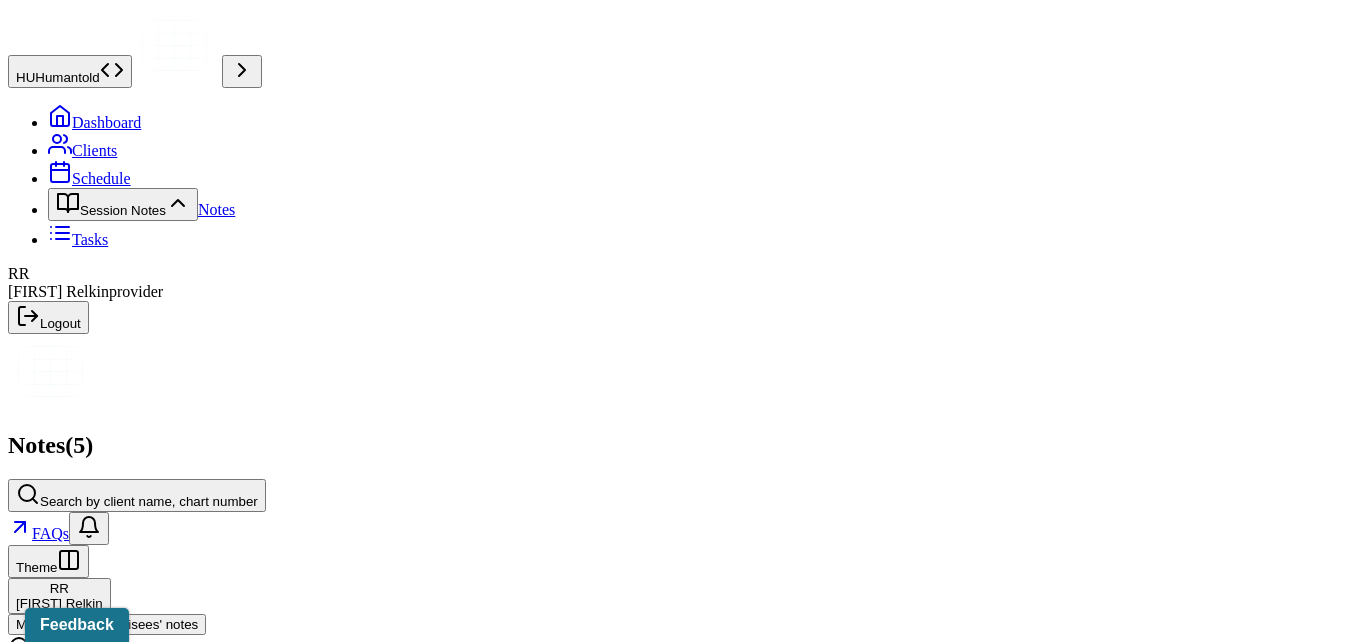 click on "[LAST], [NAME]" at bounding box center [452, 918] 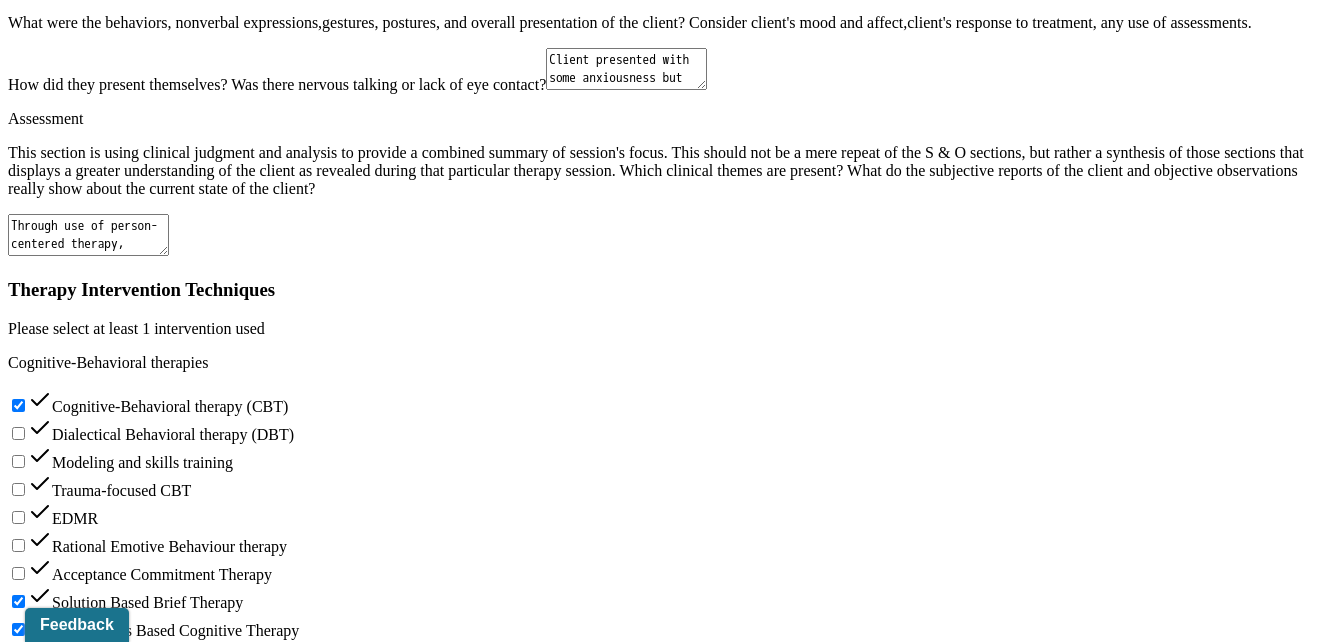 scroll, scrollTop: 2953, scrollLeft: 0, axis: vertical 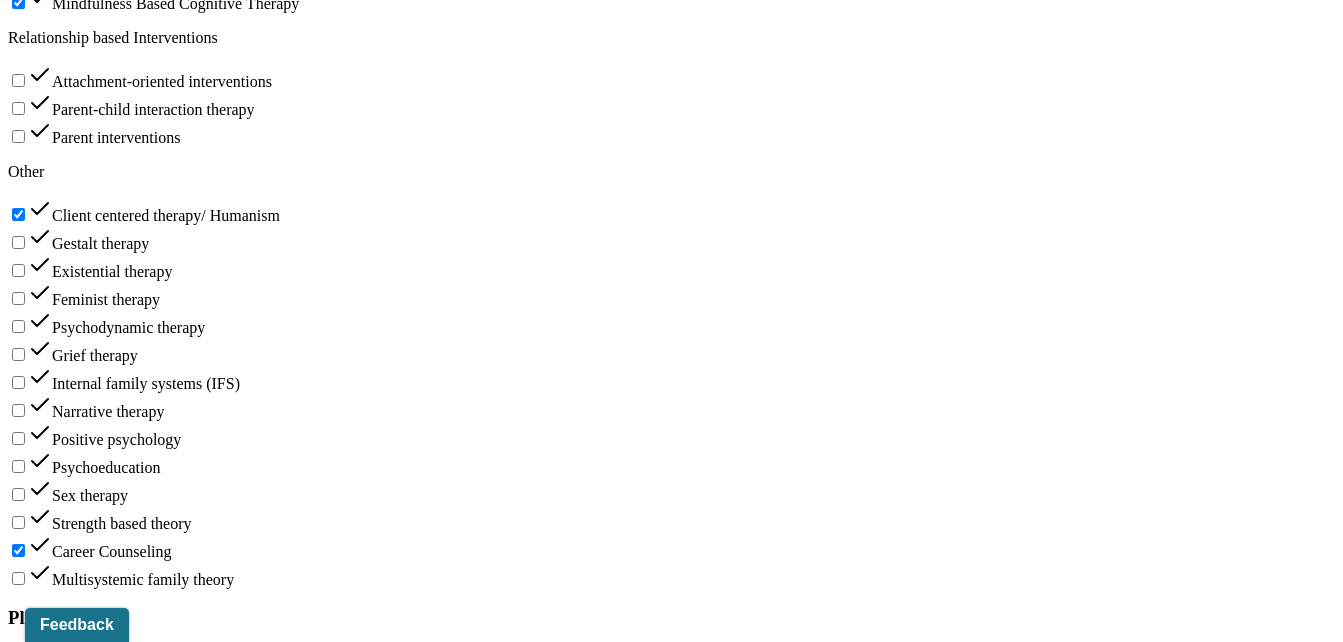 click on "Submit for review" at bounding box center (162, 1965) 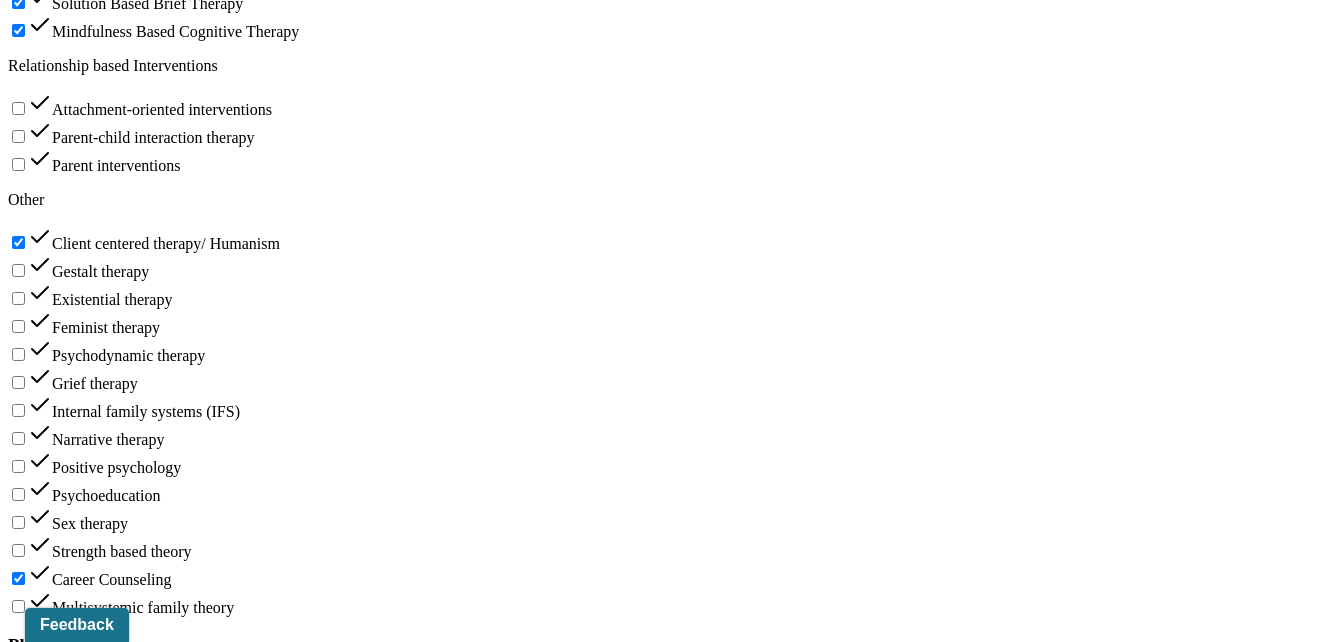 type on "RR" 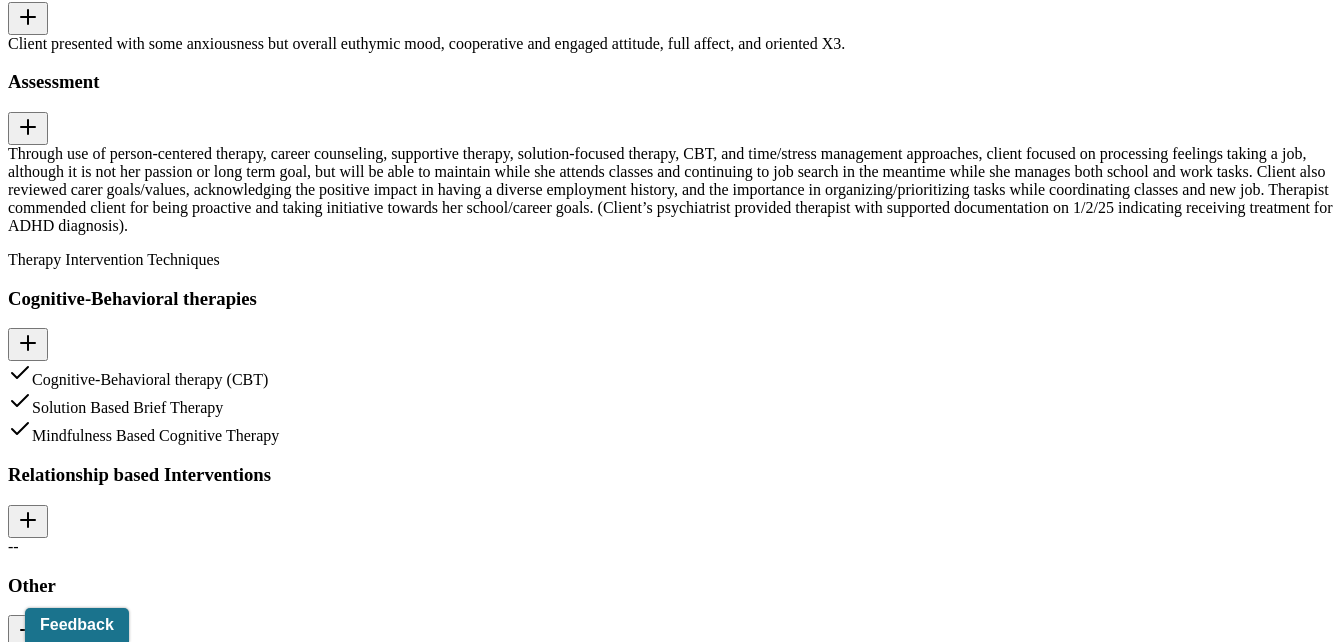 click on "Notes" at bounding box center [216, -2744] 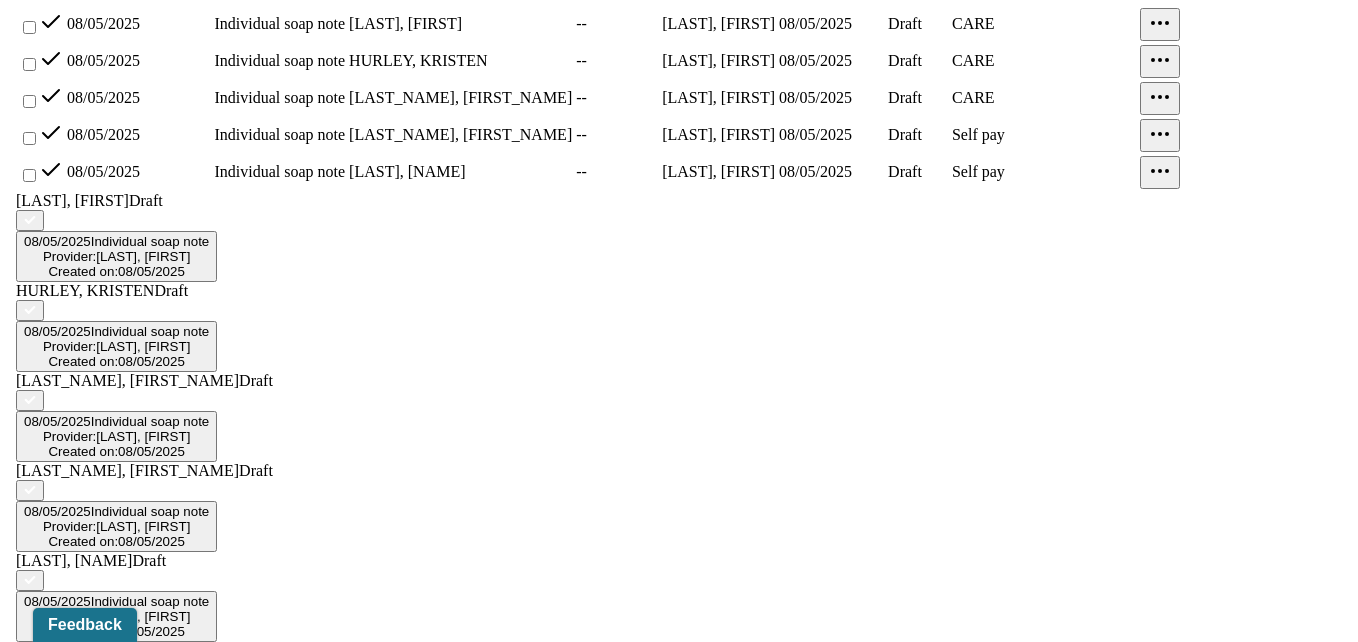 scroll, scrollTop: 0, scrollLeft: 0, axis: both 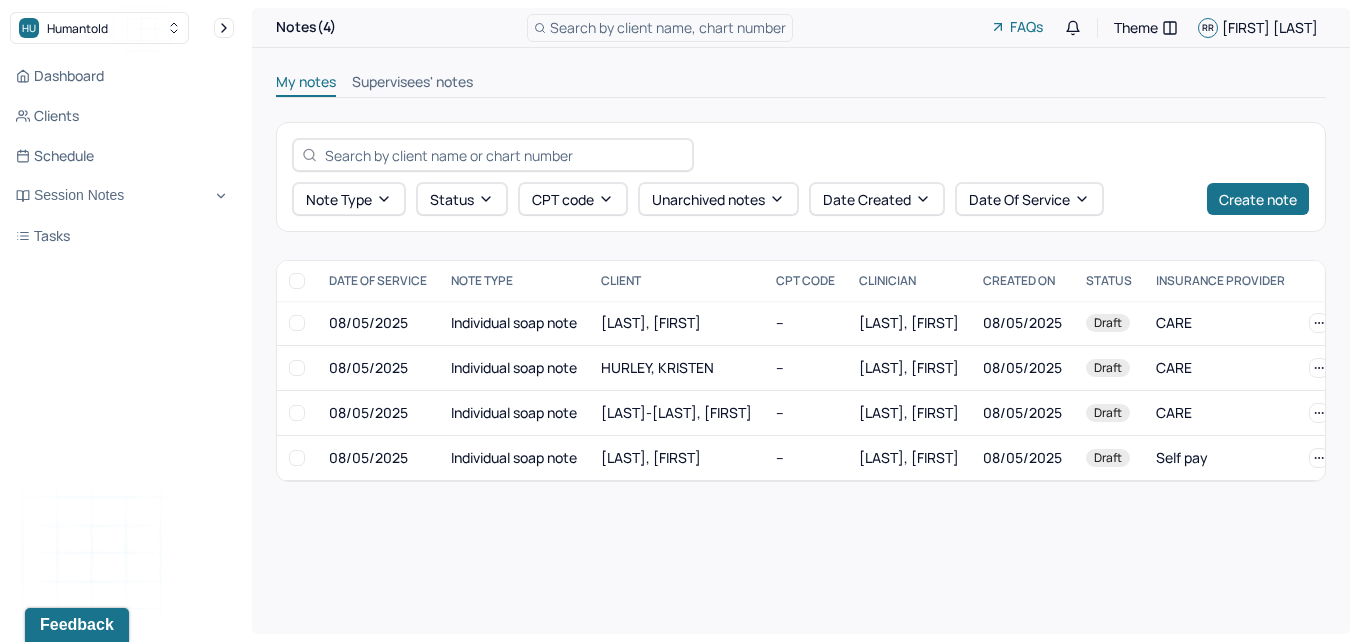 click on "Supervisees' notes" at bounding box center (412, 84) 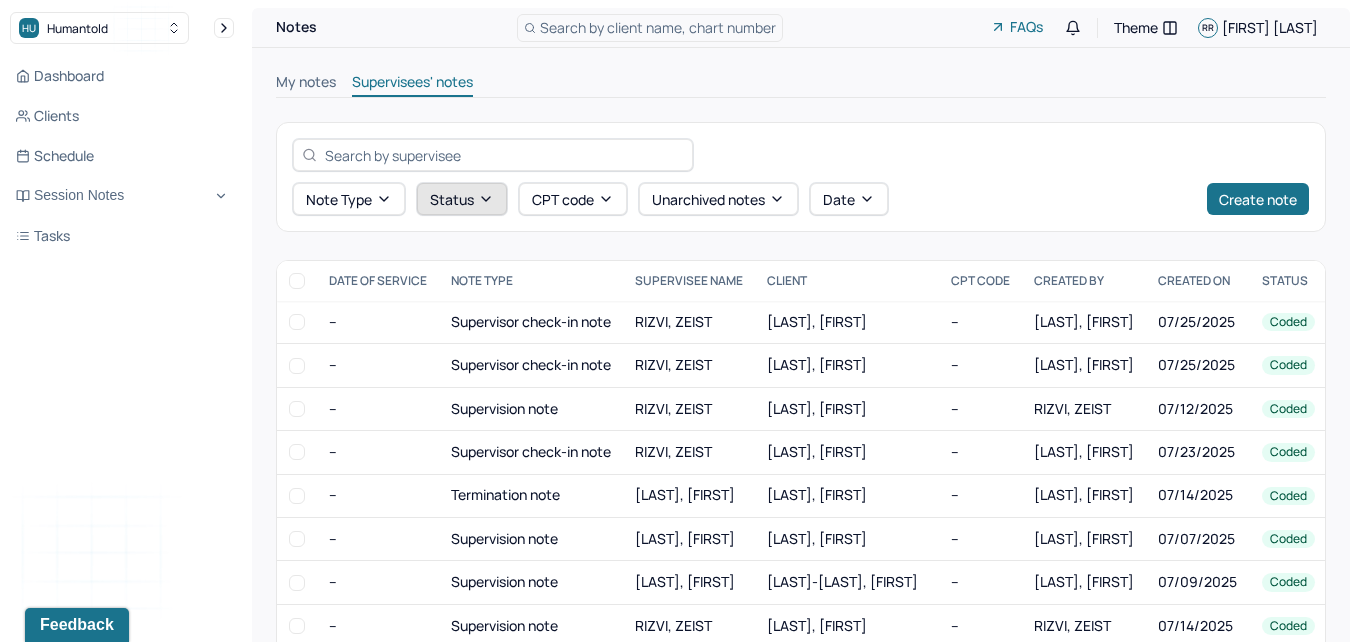 click on "Status" at bounding box center [462, 199] 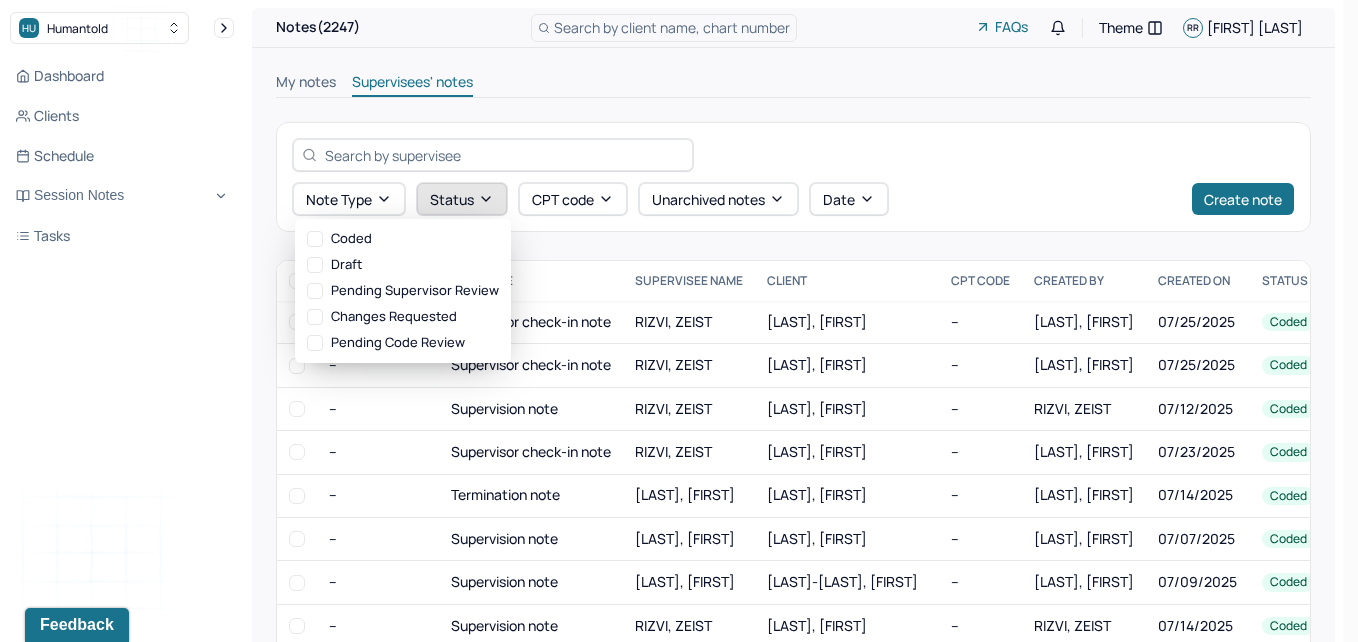 click on "Pending supervisor review" at bounding box center [403, 291] 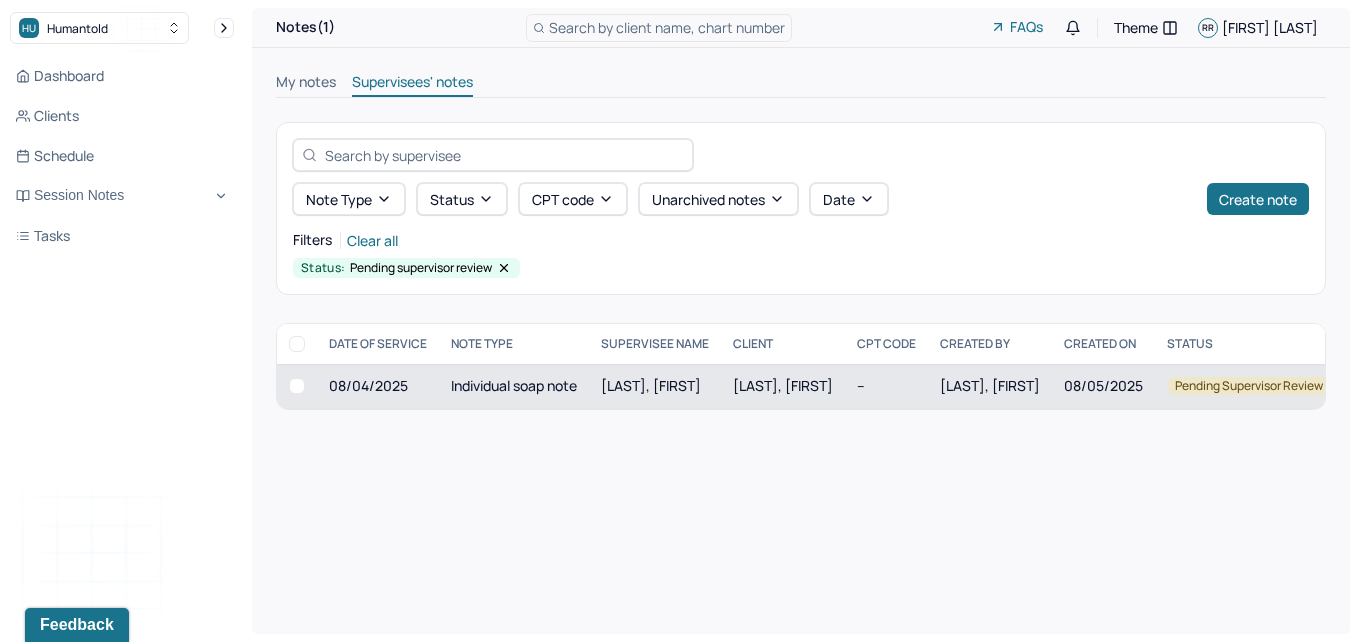 click at bounding box center (297, 386) 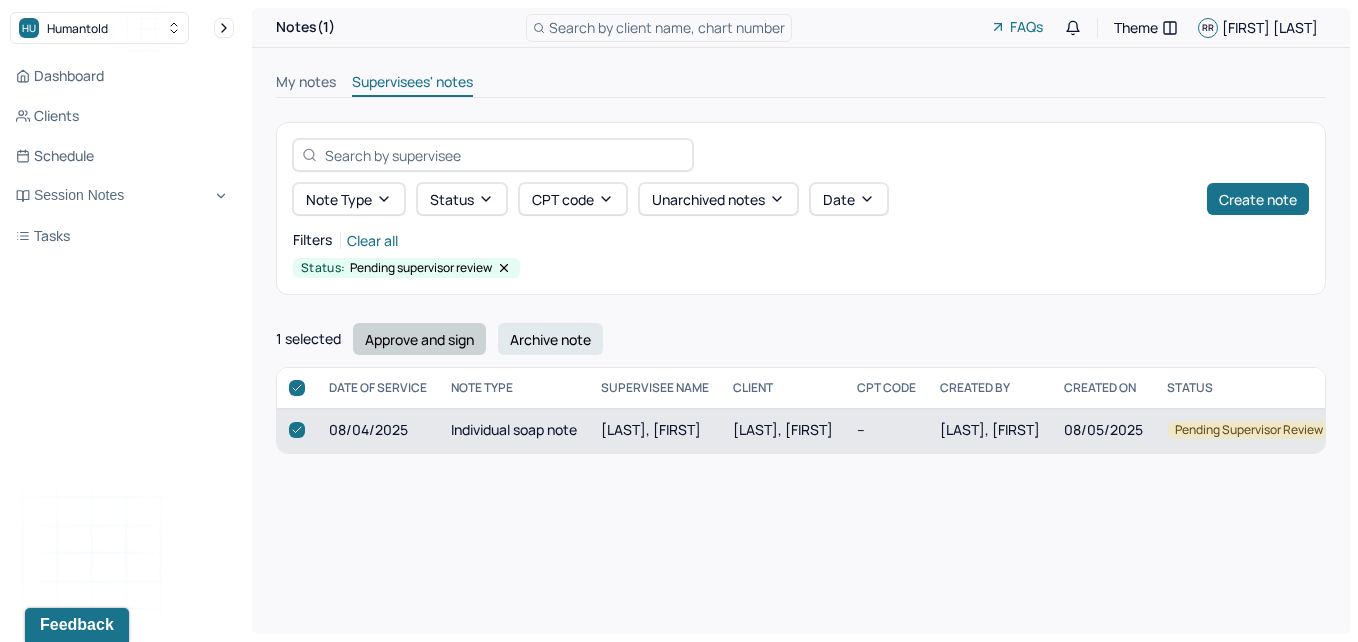 click on "Approve and sign" at bounding box center (419, 339) 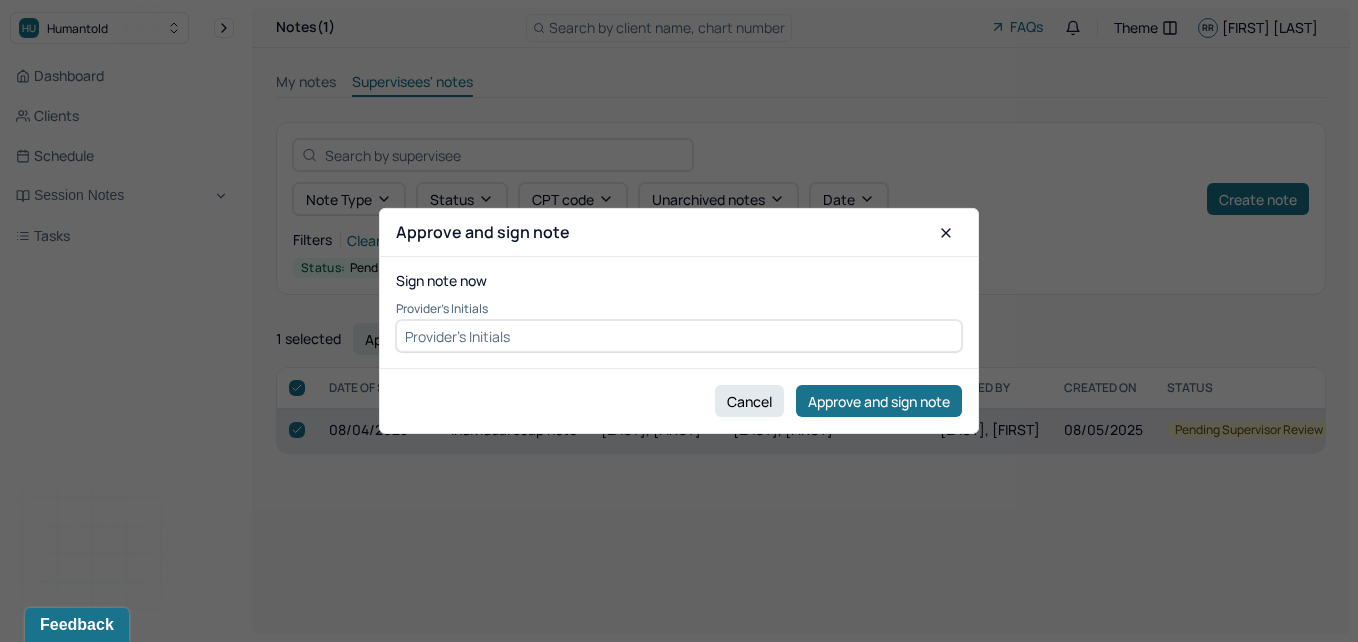 click at bounding box center (679, 336) 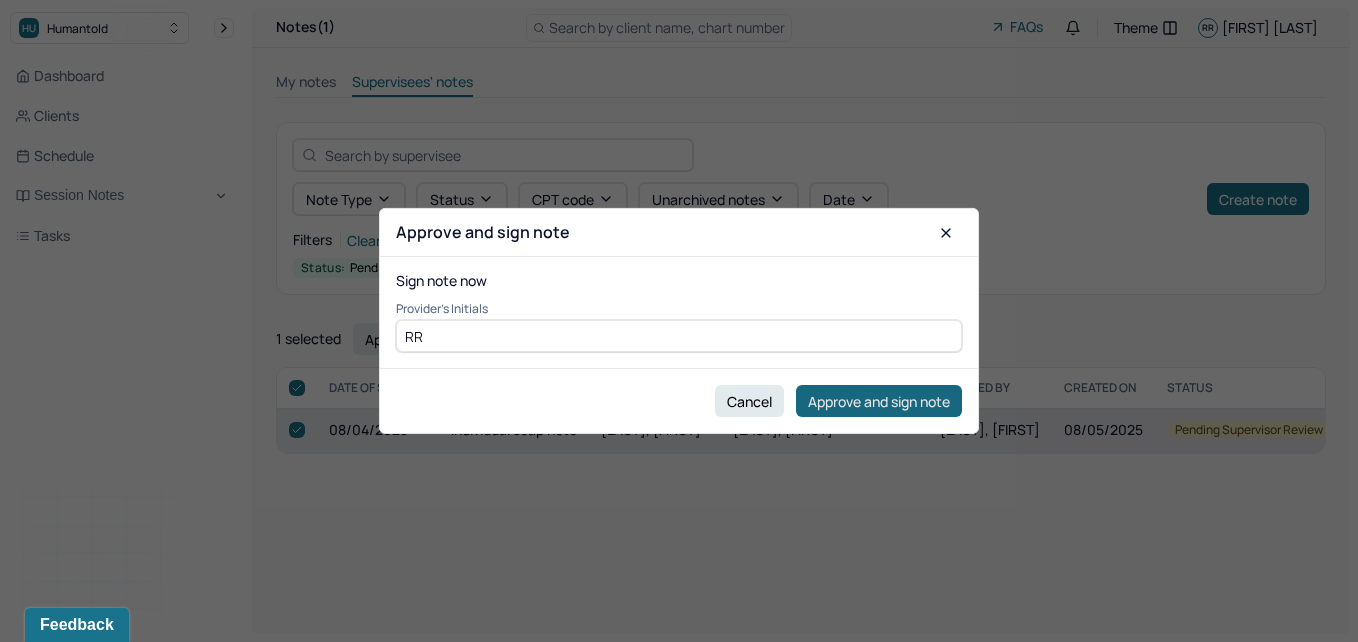 type on "RR" 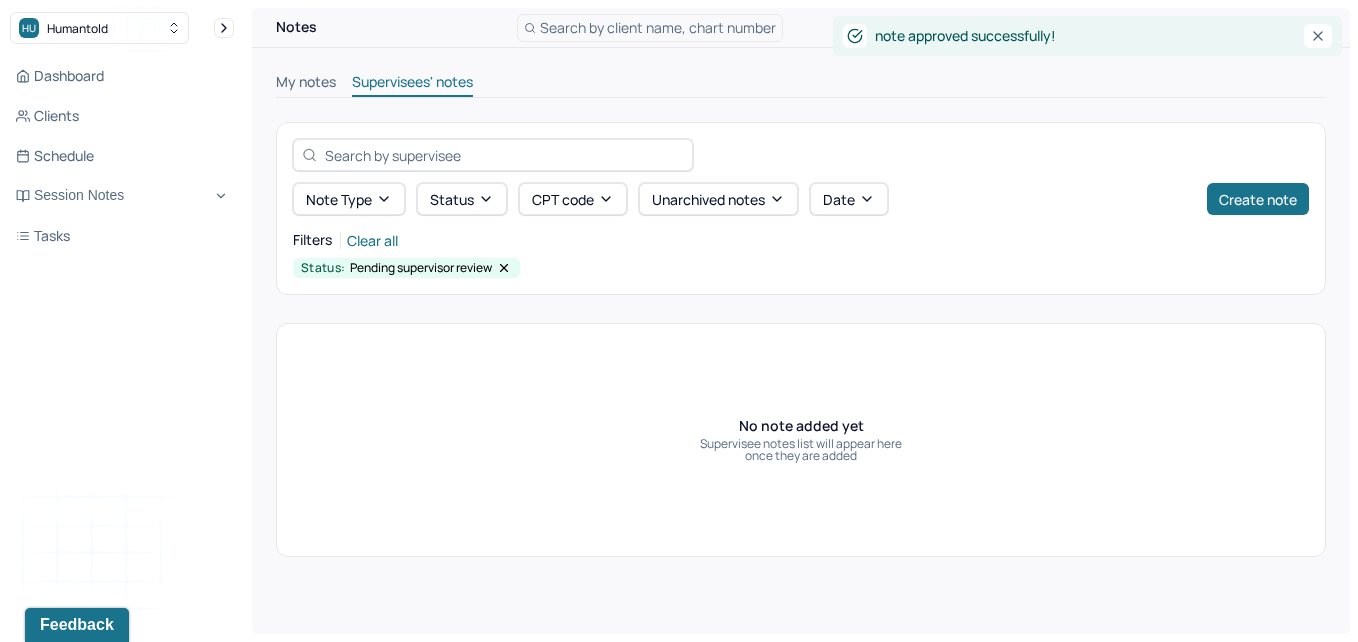 click 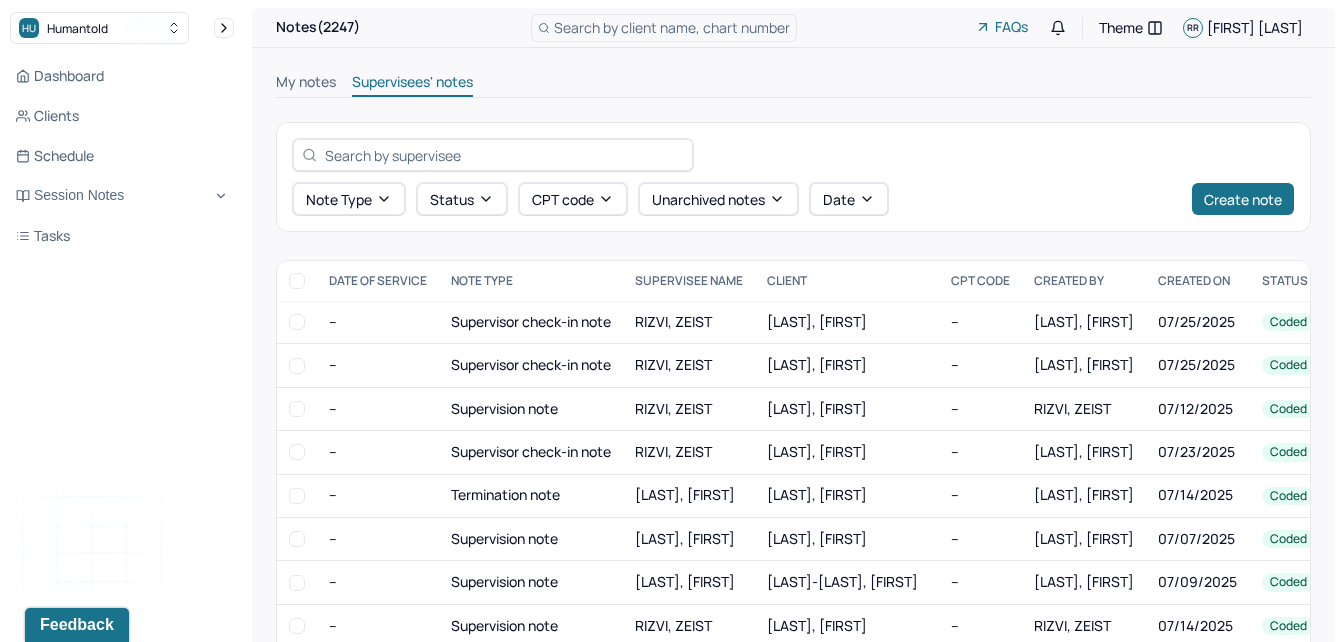 click on "My notes" at bounding box center [306, 84] 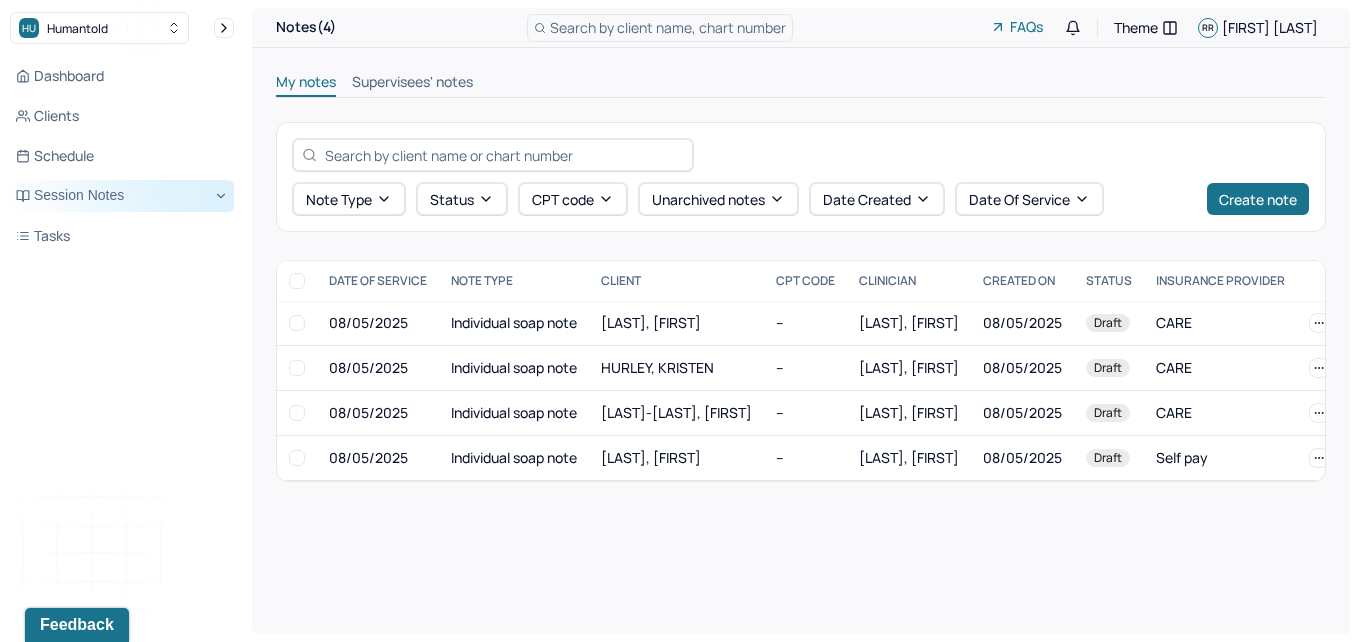 click on "Session Notes" at bounding box center [122, 196] 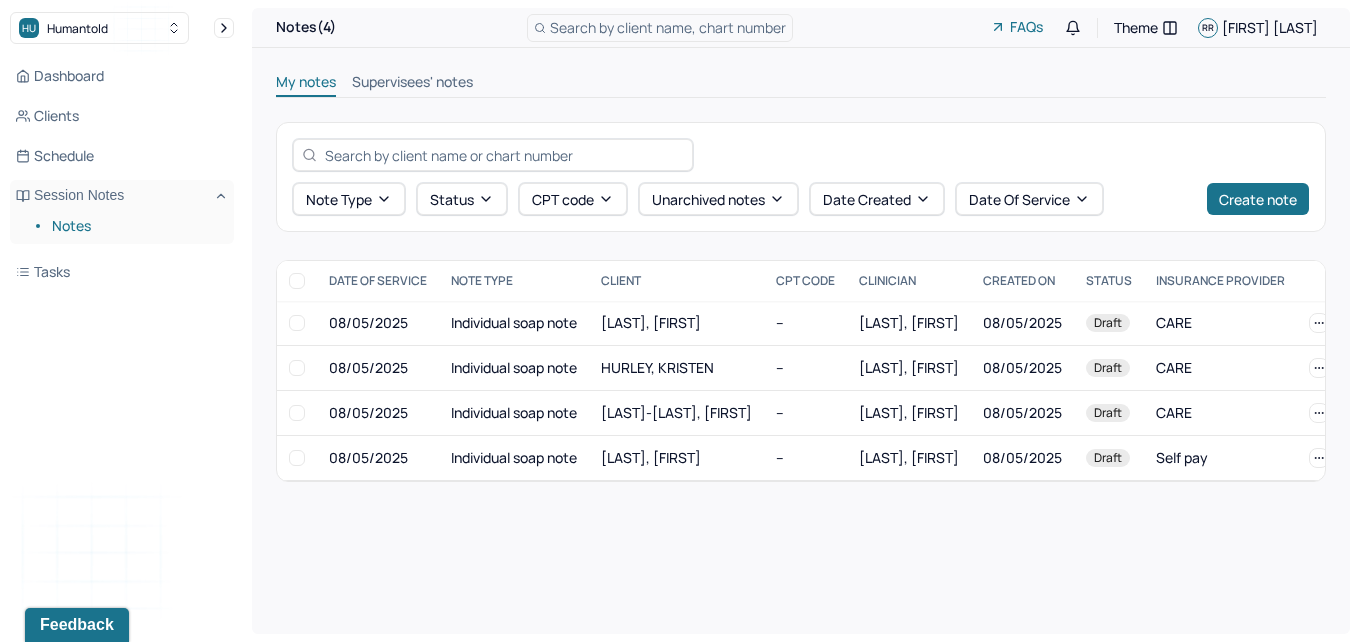 click on "Notes" at bounding box center (135, 226) 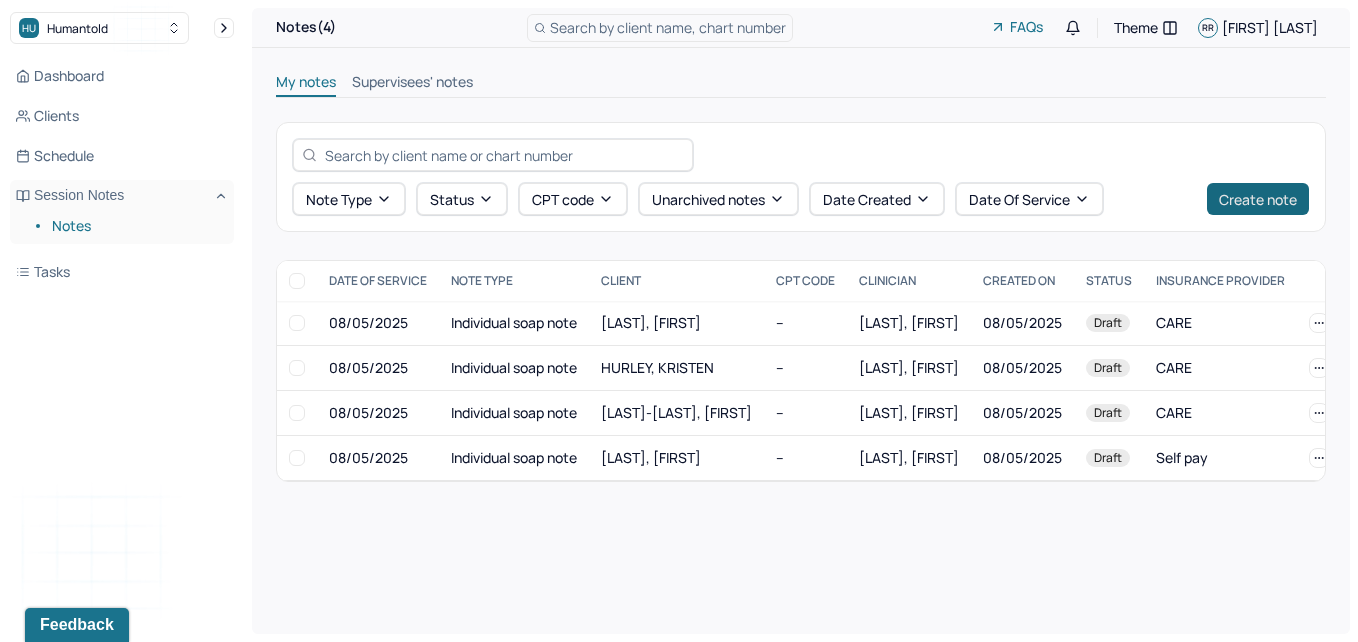 click on "Create note" at bounding box center [1258, 199] 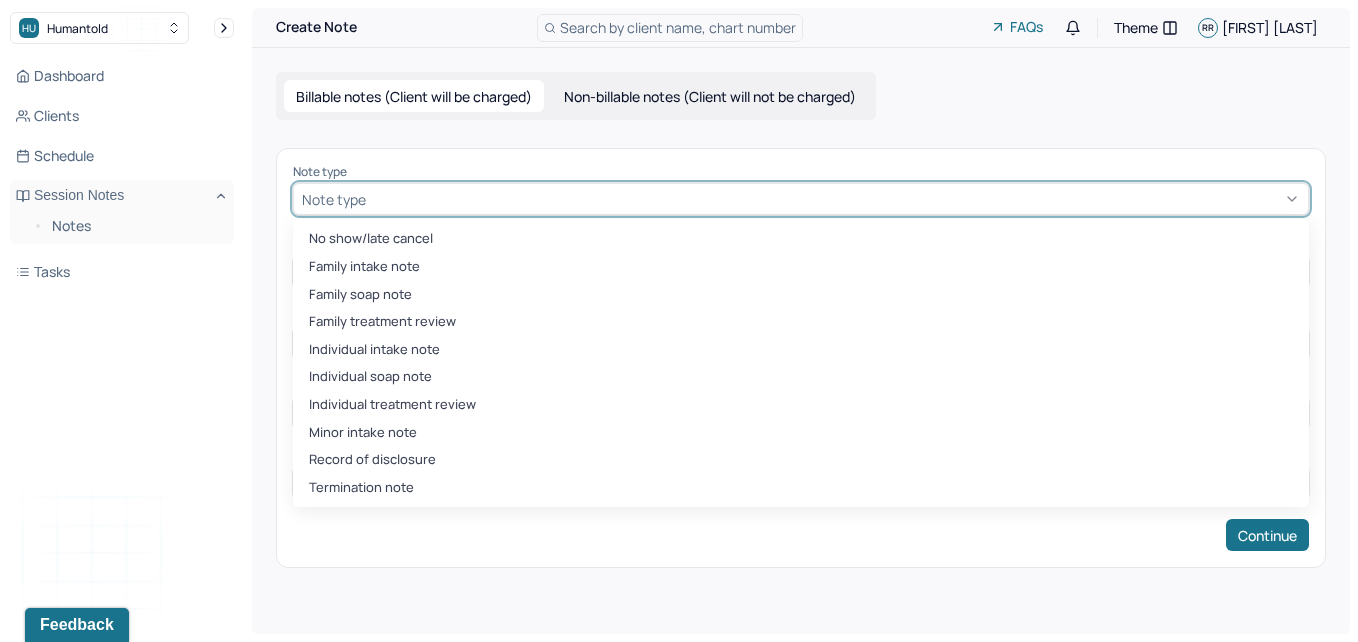 click at bounding box center [373, 199] 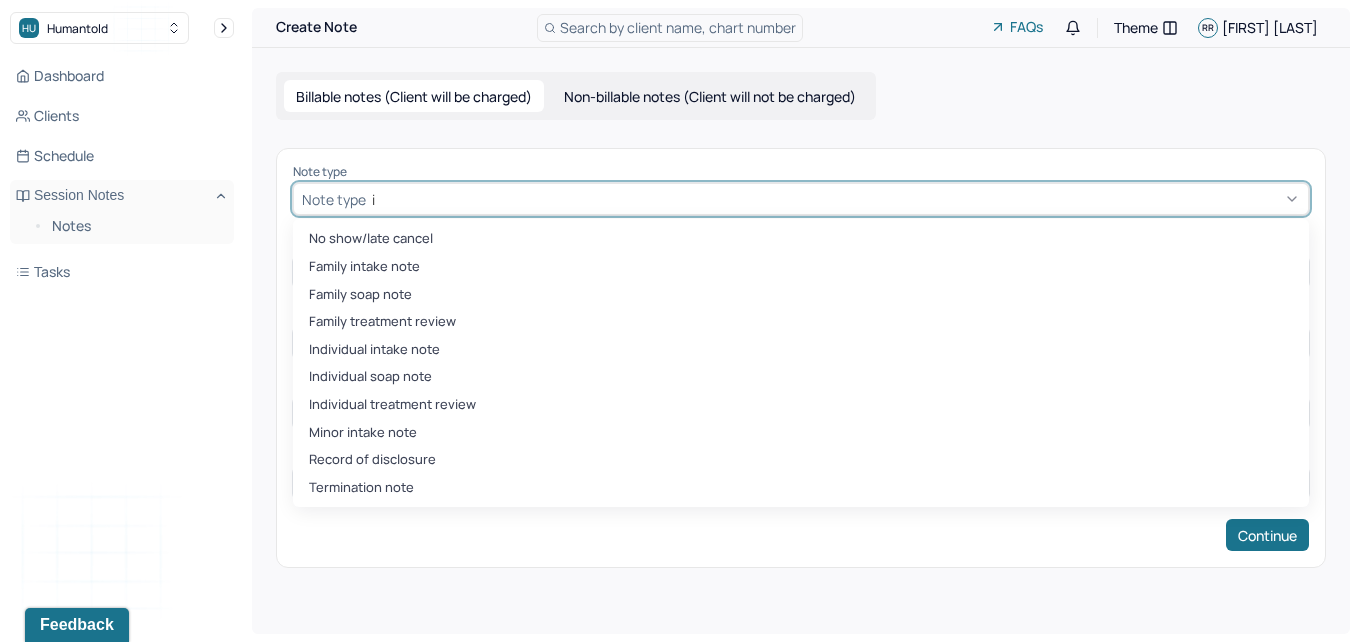 type on "ind" 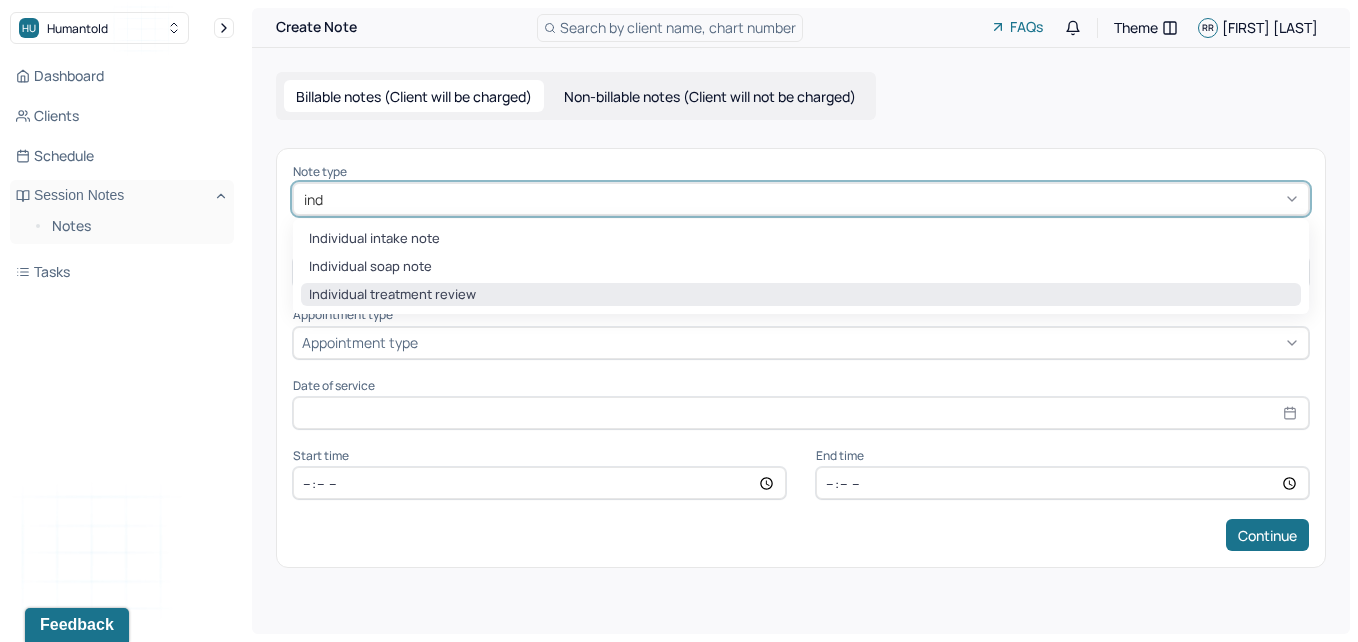 click on "Individual treatment review" at bounding box center [801, 295] 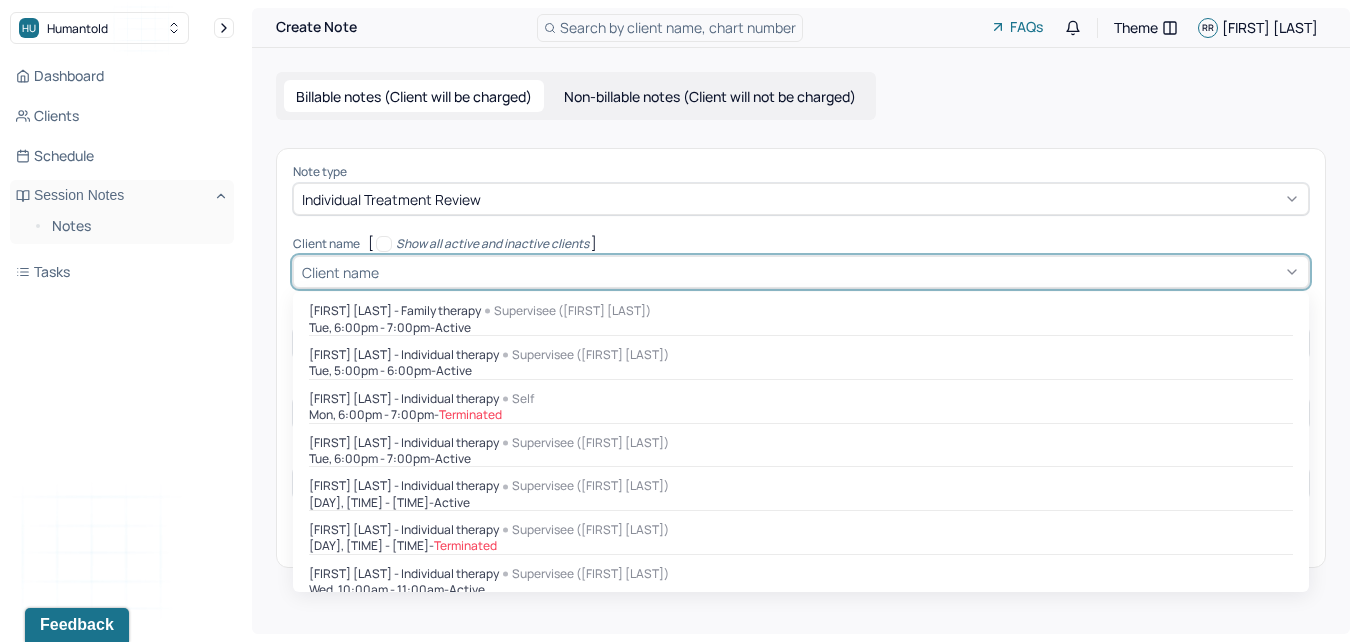 click on "Client name" at bounding box center [801, 272] 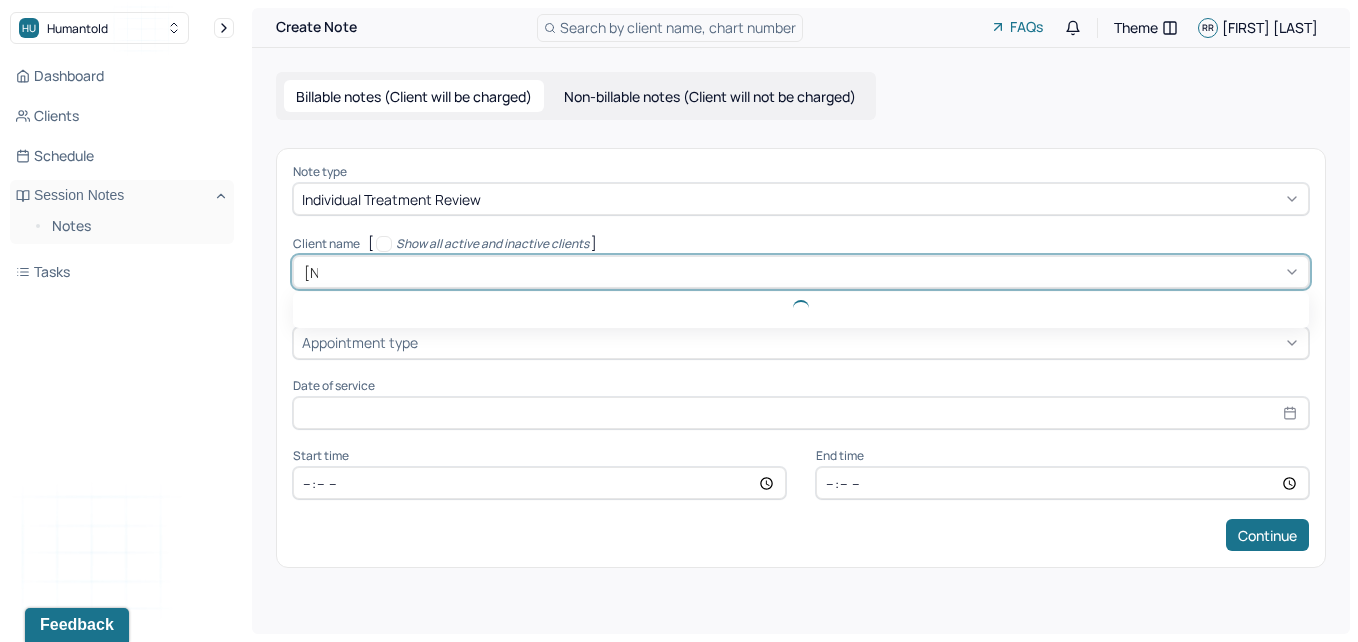 type on "[NAME]" 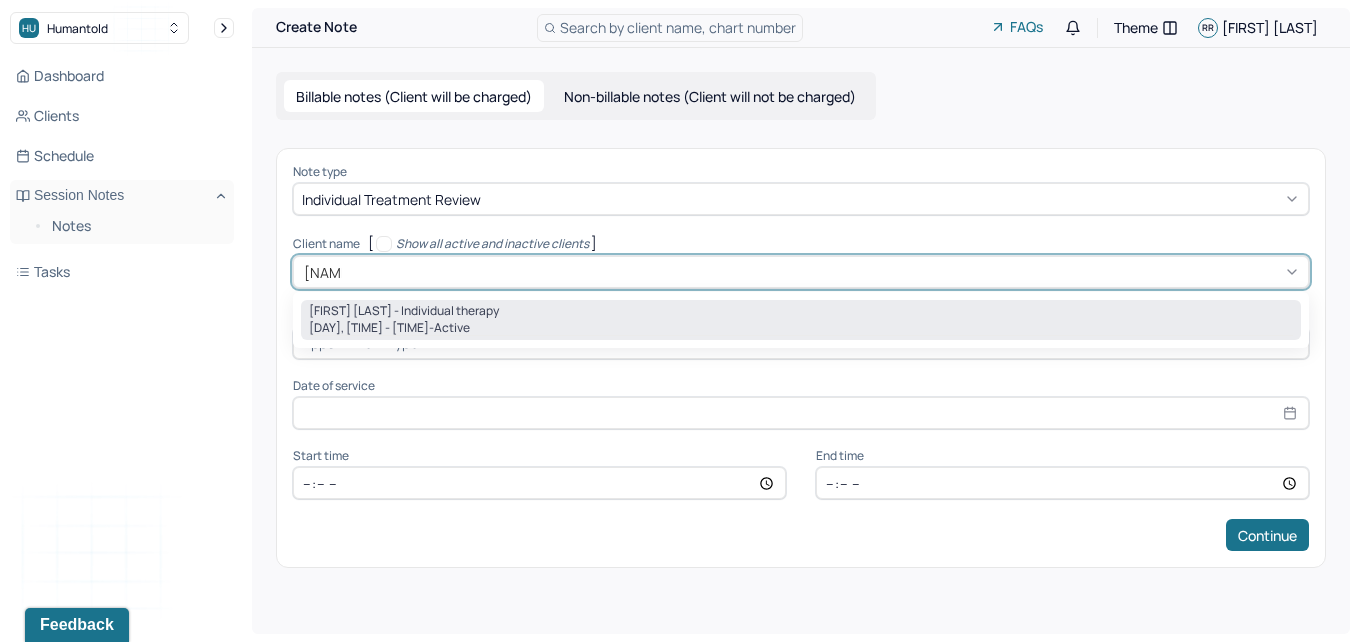 click on "[FIRST] [LAST] - Individual therapy" at bounding box center (404, 311) 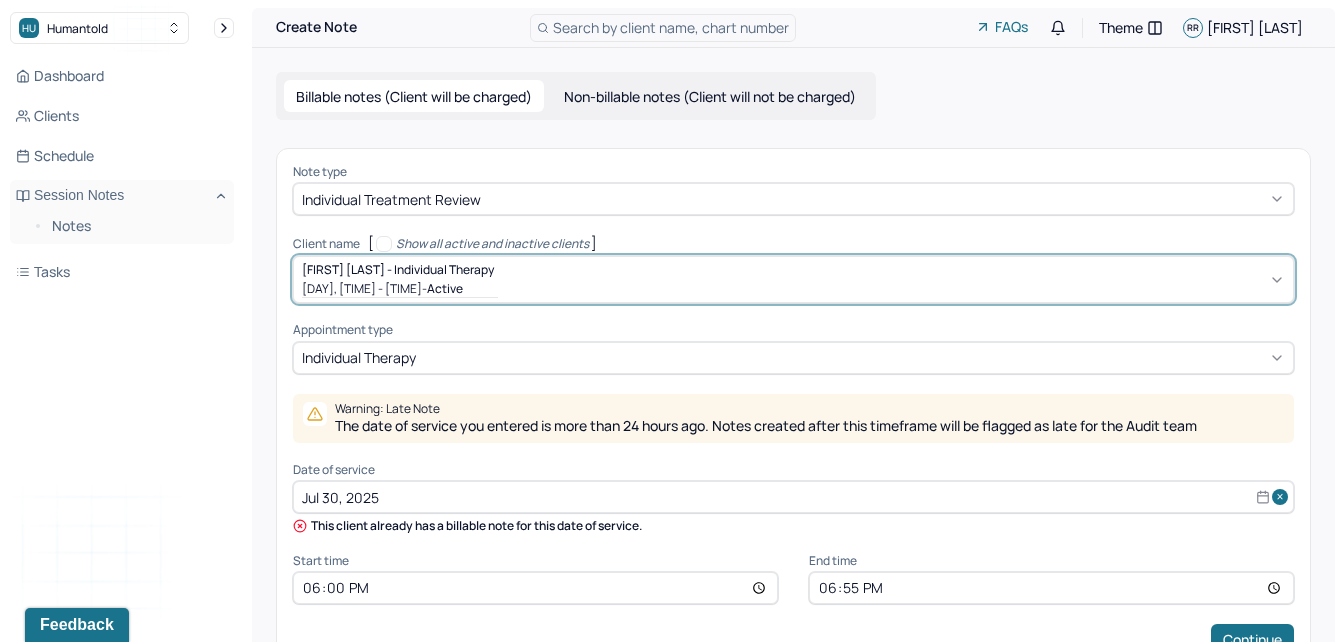 select on "6" 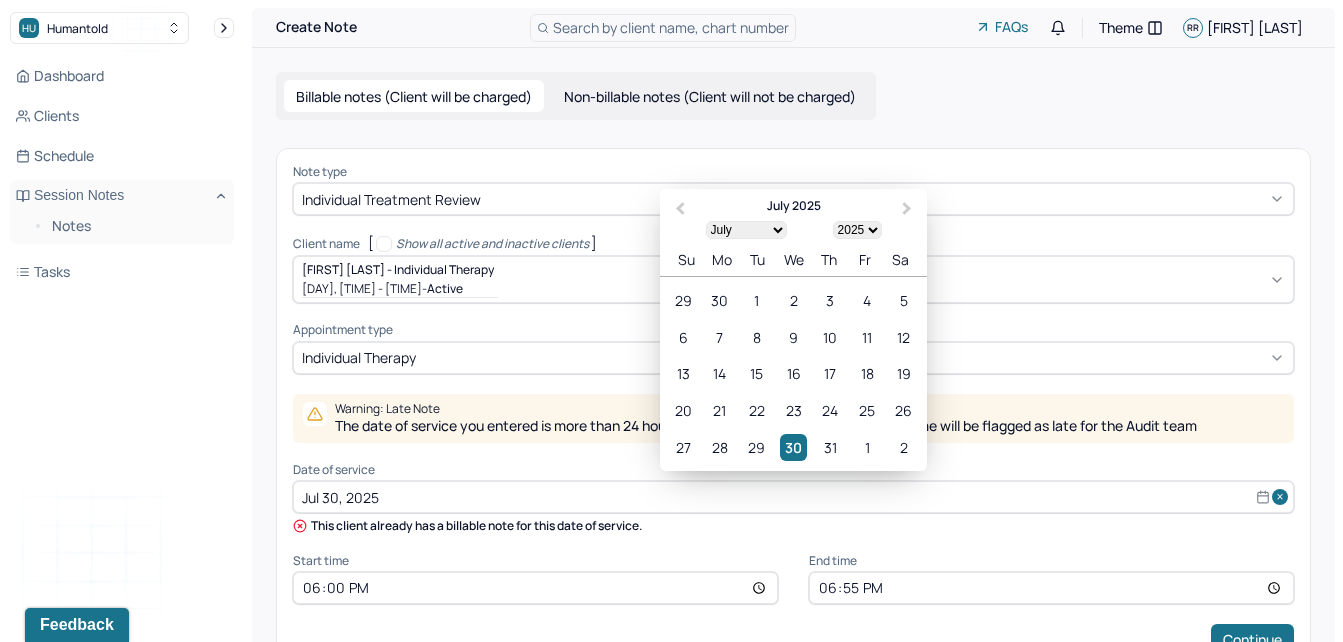 click on "Jul 30, 2025" at bounding box center (793, 497) 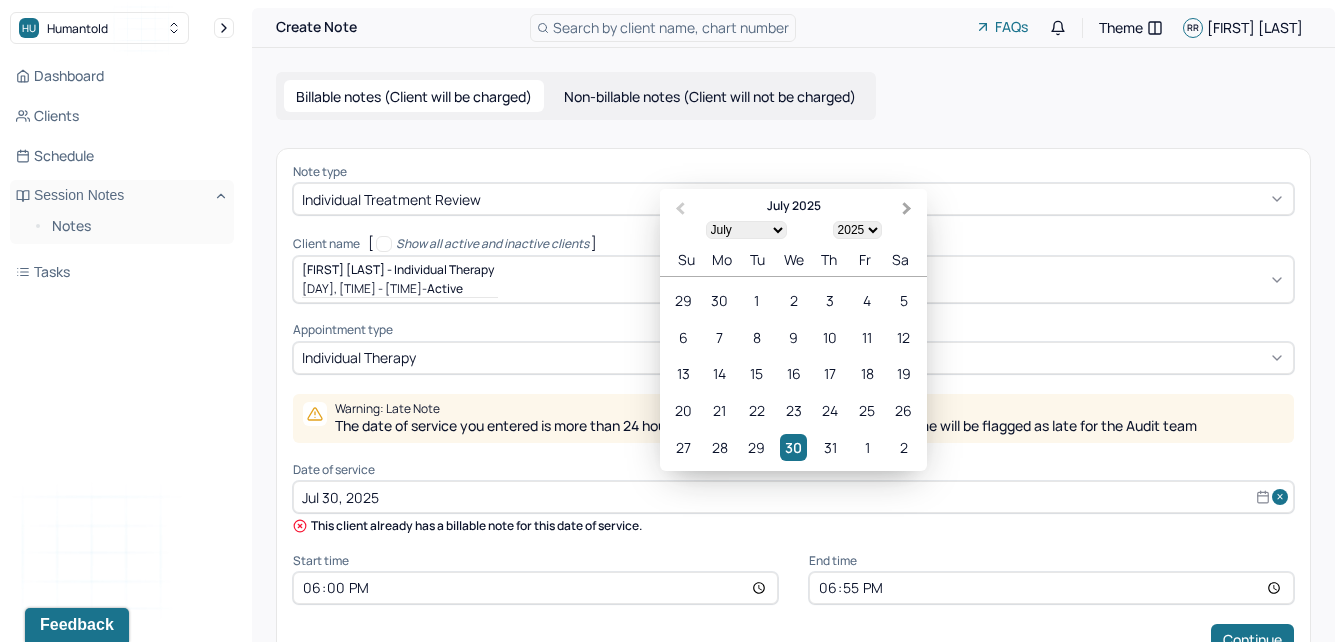 click on "Next Month" at bounding box center [907, 209] 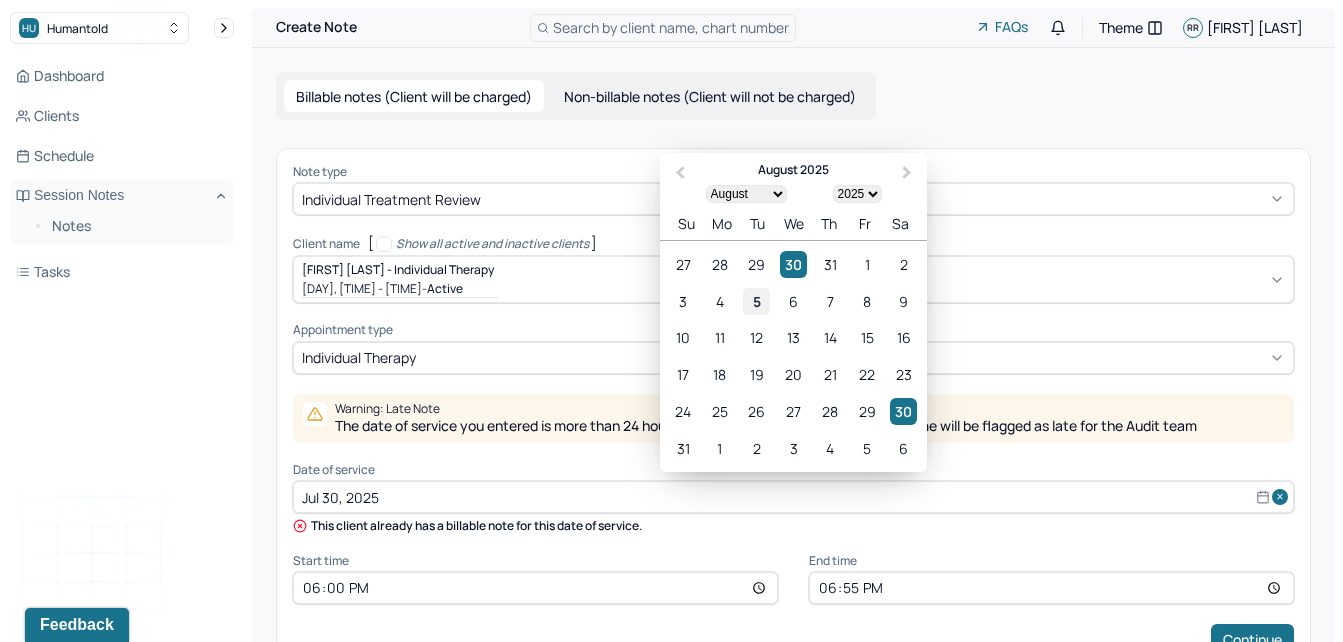 click on "5" at bounding box center (756, 301) 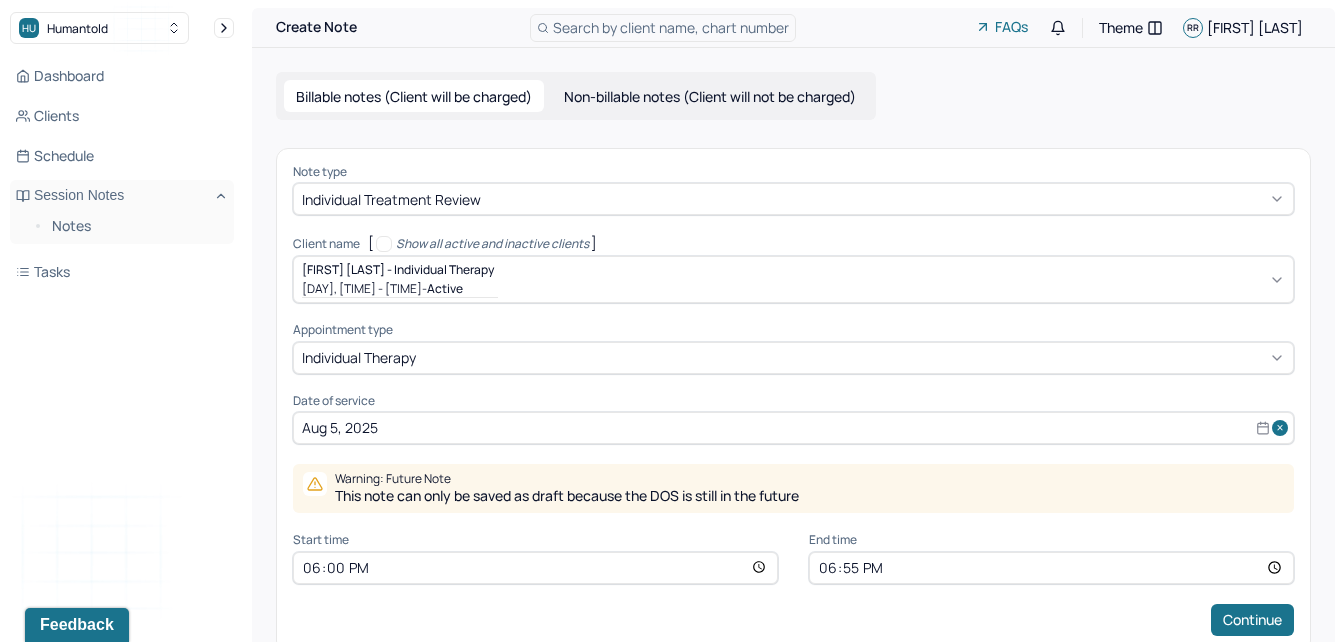 scroll, scrollTop: 43, scrollLeft: 0, axis: vertical 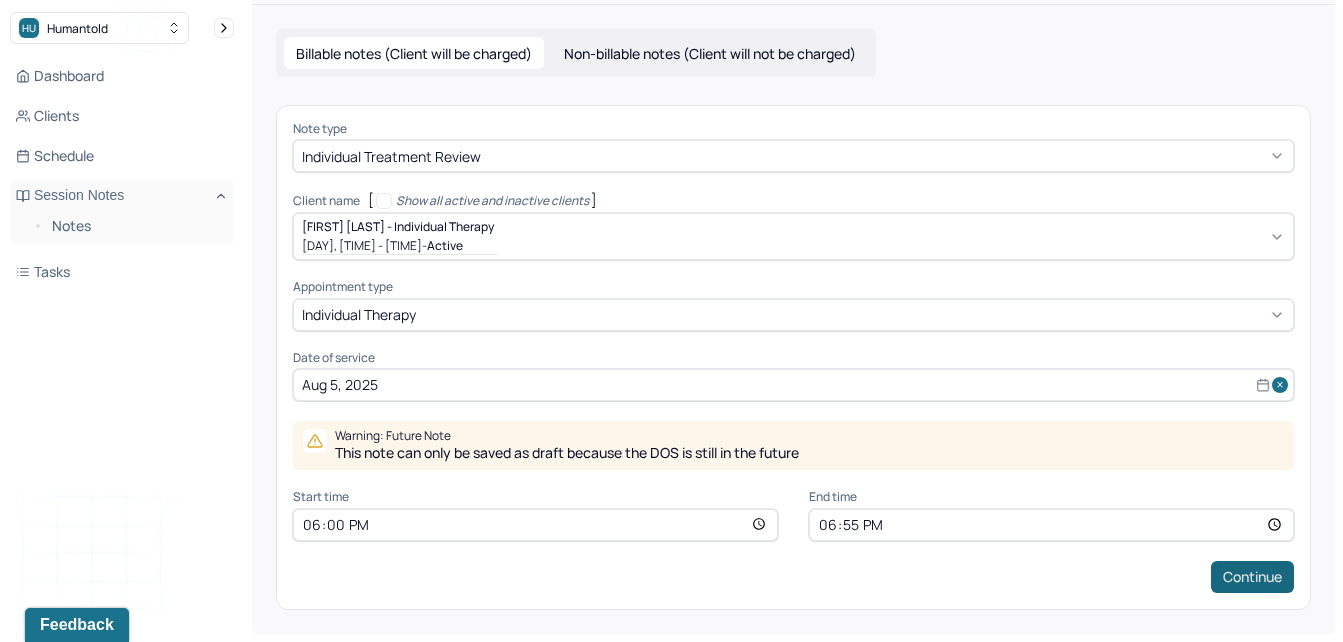 click on "Continue" at bounding box center [1252, 577] 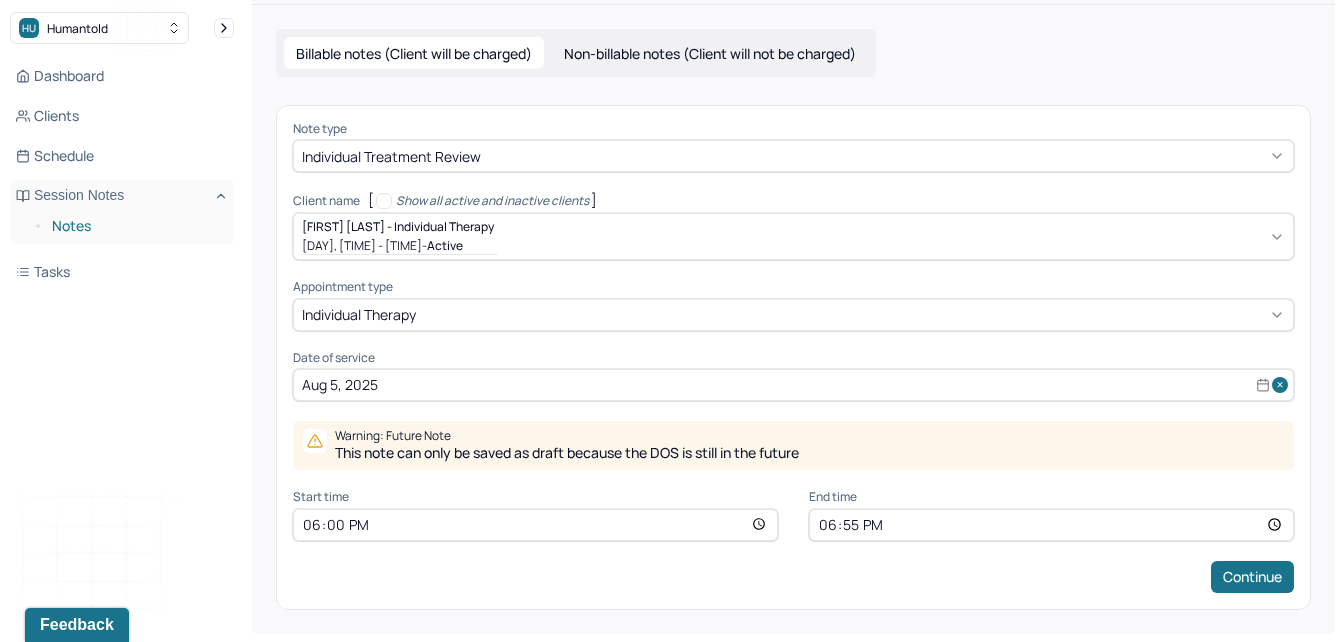 click on "Notes" at bounding box center (135, 226) 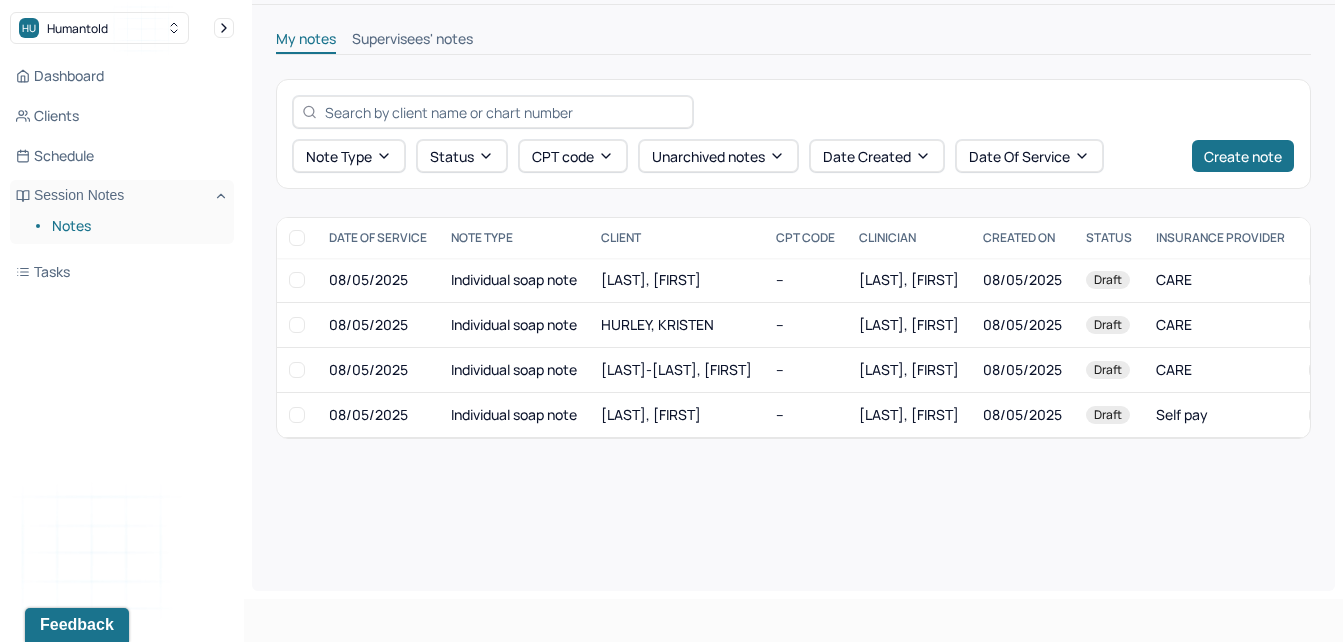 scroll, scrollTop: 0, scrollLeft: 0, axis: both 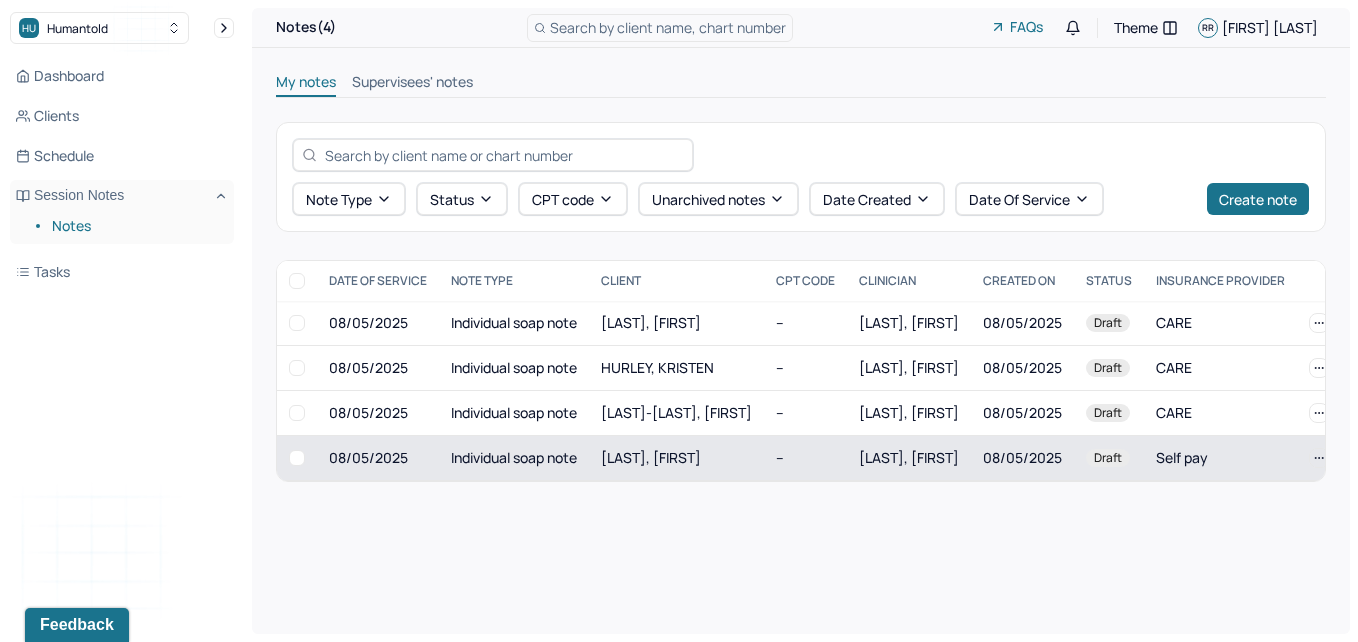 click on "[LAST], [FIRST]" at bounding box center (676, 458) 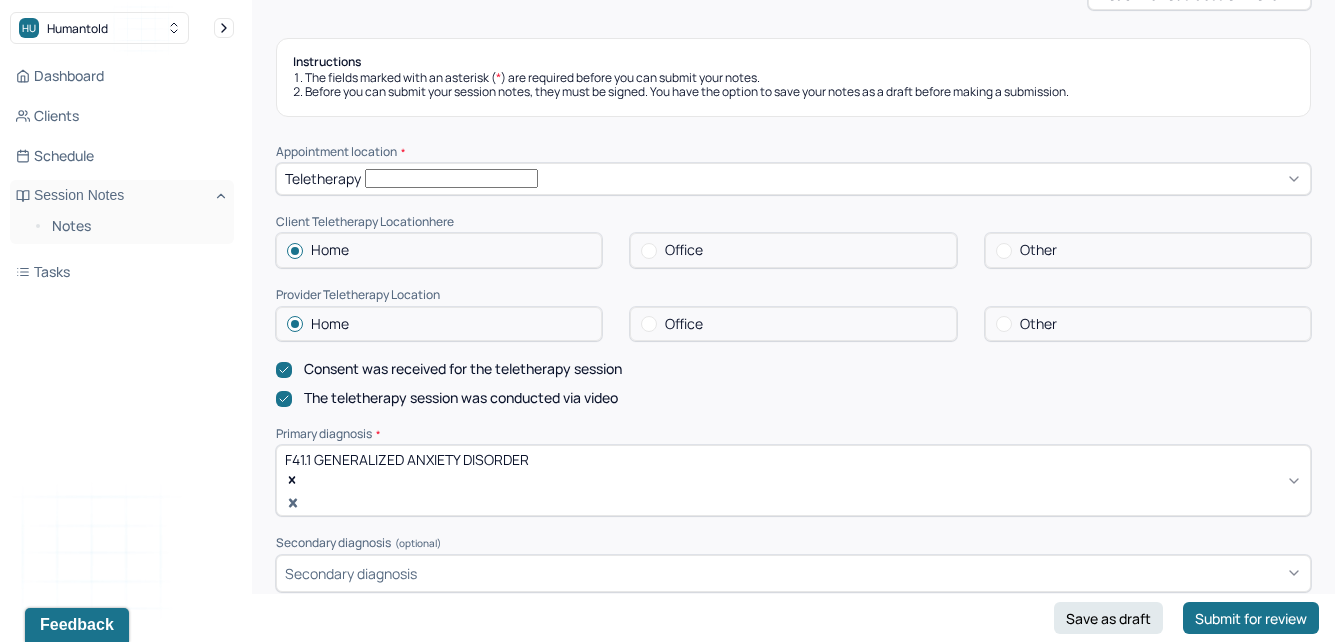 scroll, scrollTop: 313, scrollLeft: 0, axis: vertical 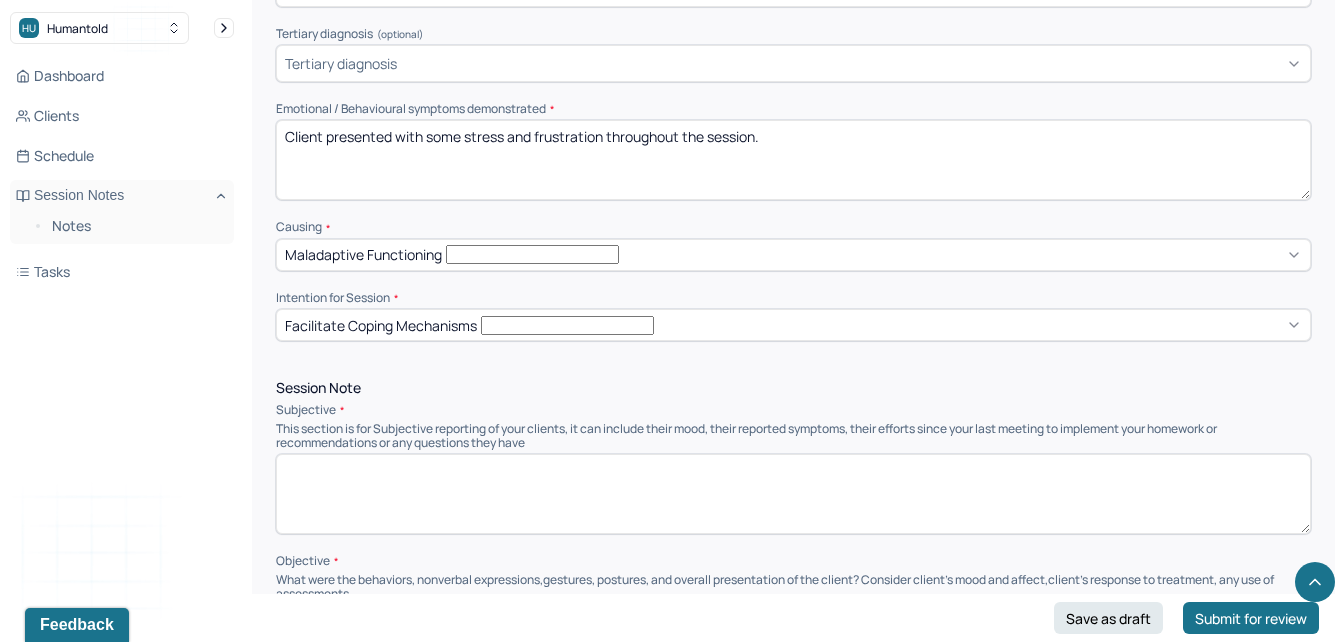 drag, startPoint x: 529, startPoint y: 103, endPoint x: 471, endPoint y: 113, distance: 58.855755 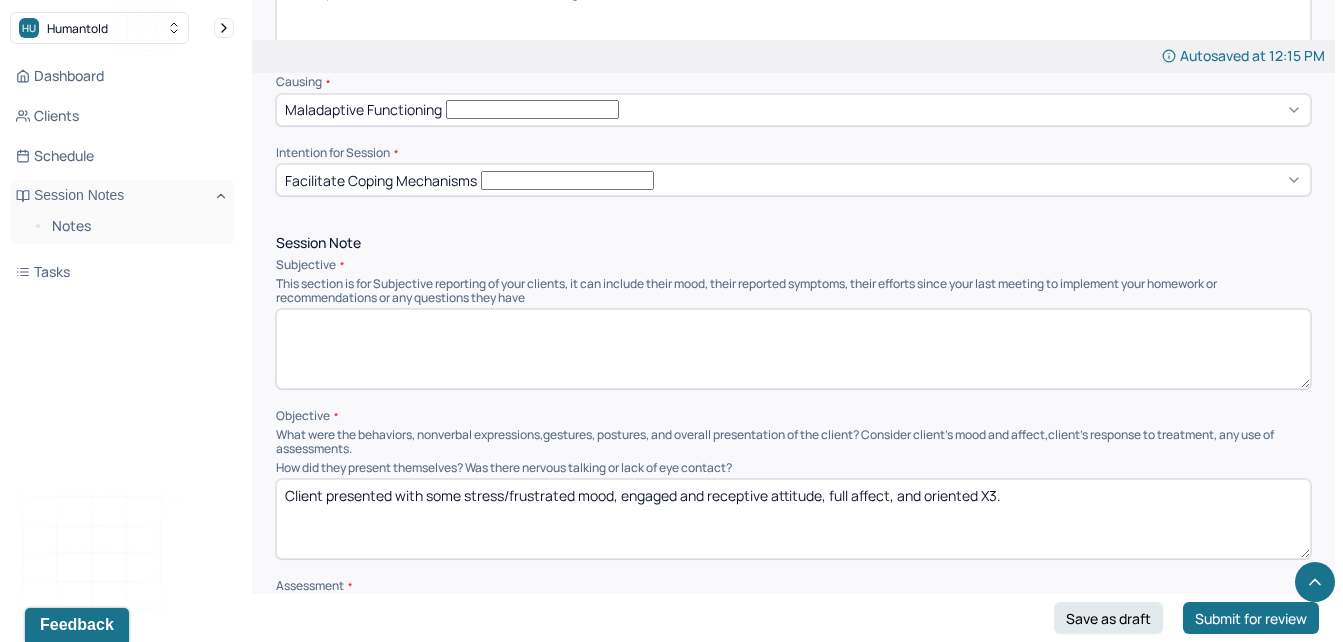 scroll, scrollTop: 1031, scrollLeft: 0, axis: vertical 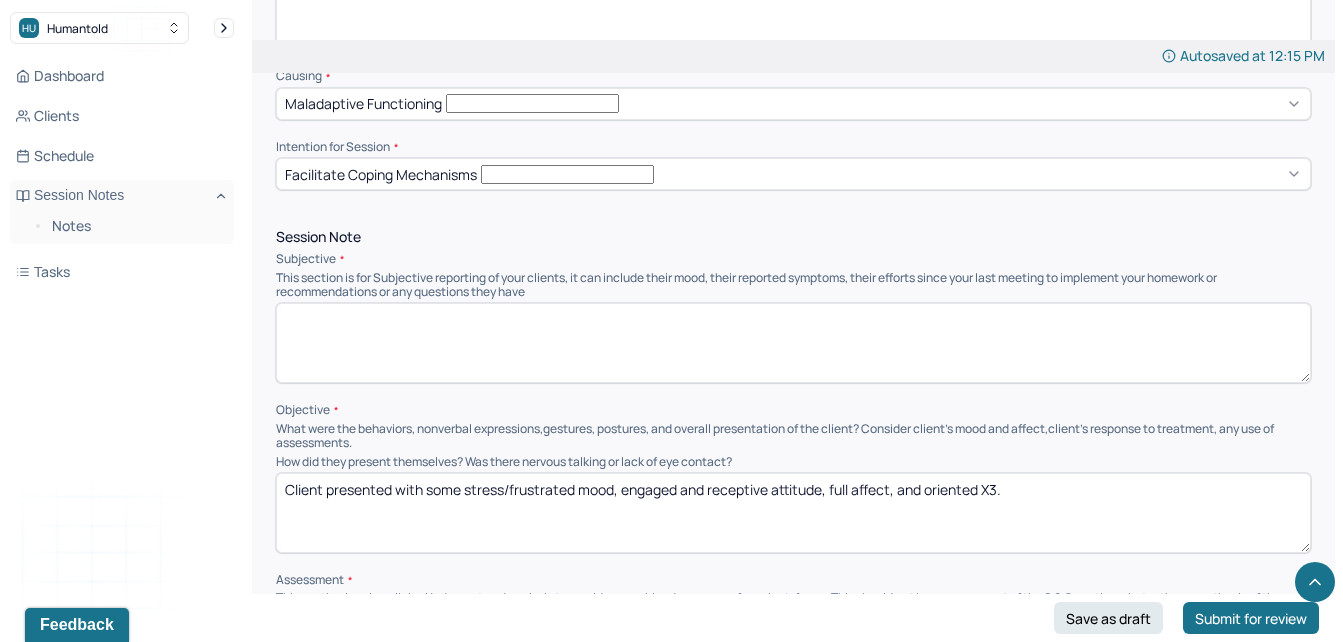 type on "Client presented with some frustration throughout the session." 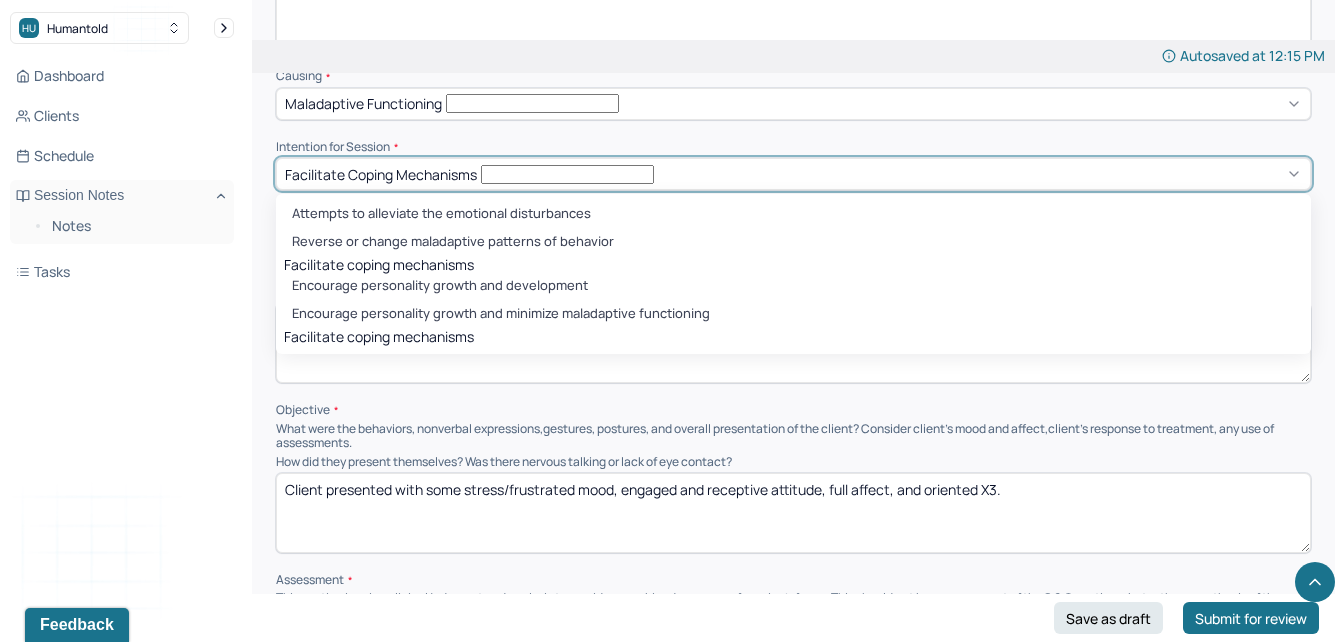 click on "Facilitate coping mechanisms" at bounding box center (793, 174) 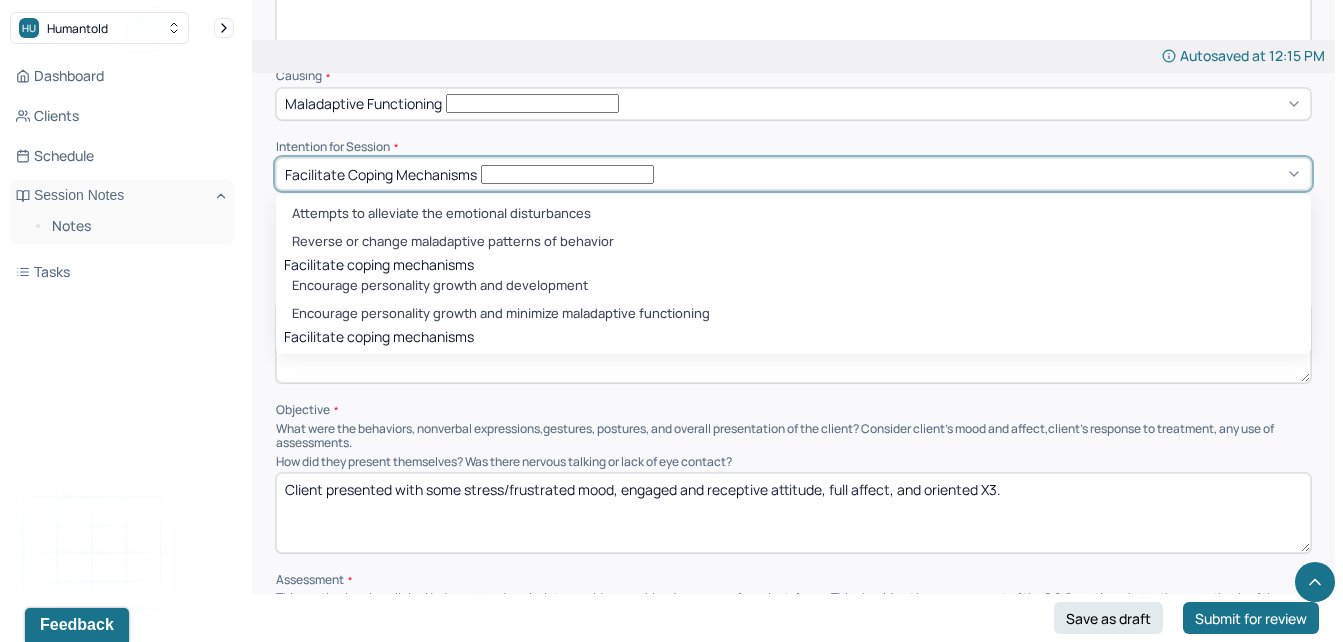 click on "Attempts to alleviate the emotional disturbances Reverse or change maladaptive patterns of behavior Facilitate coping mechanisms Encourage personality growth and development Encourage personality growth and minimize maladaptive functioning Facilitate coping mechanisms" at bounding box center (793, 274) 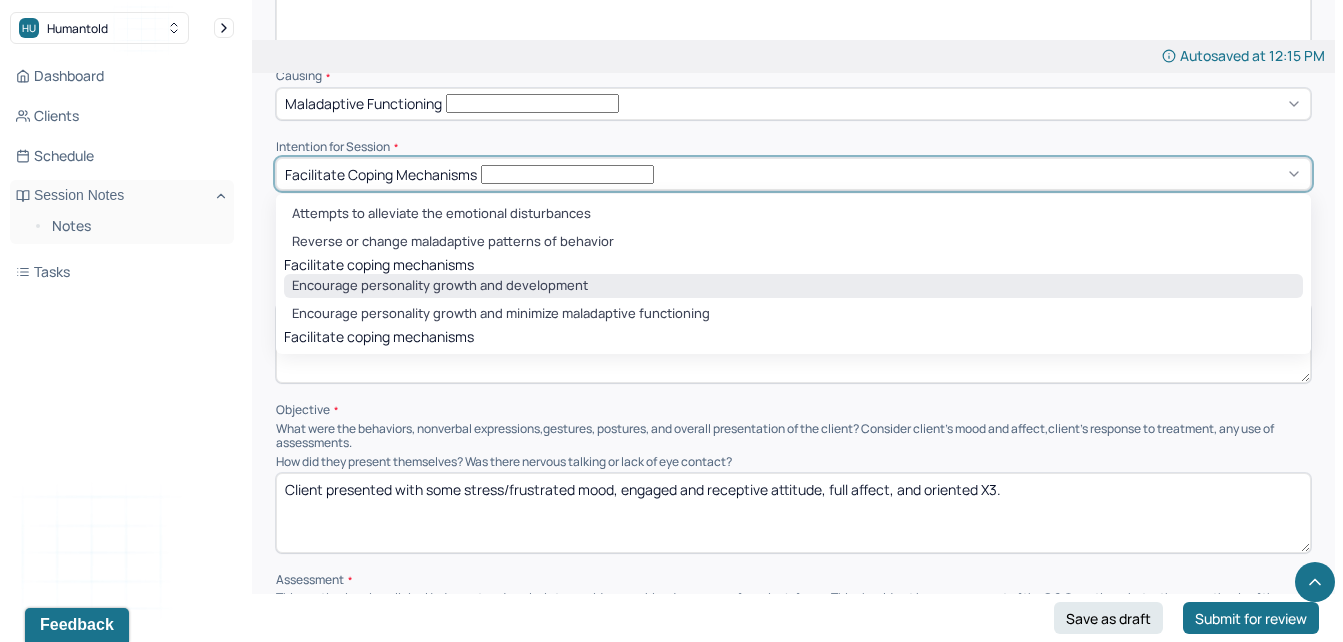 click on "Encourage personality growth and development" at bounding box center [793, 286] 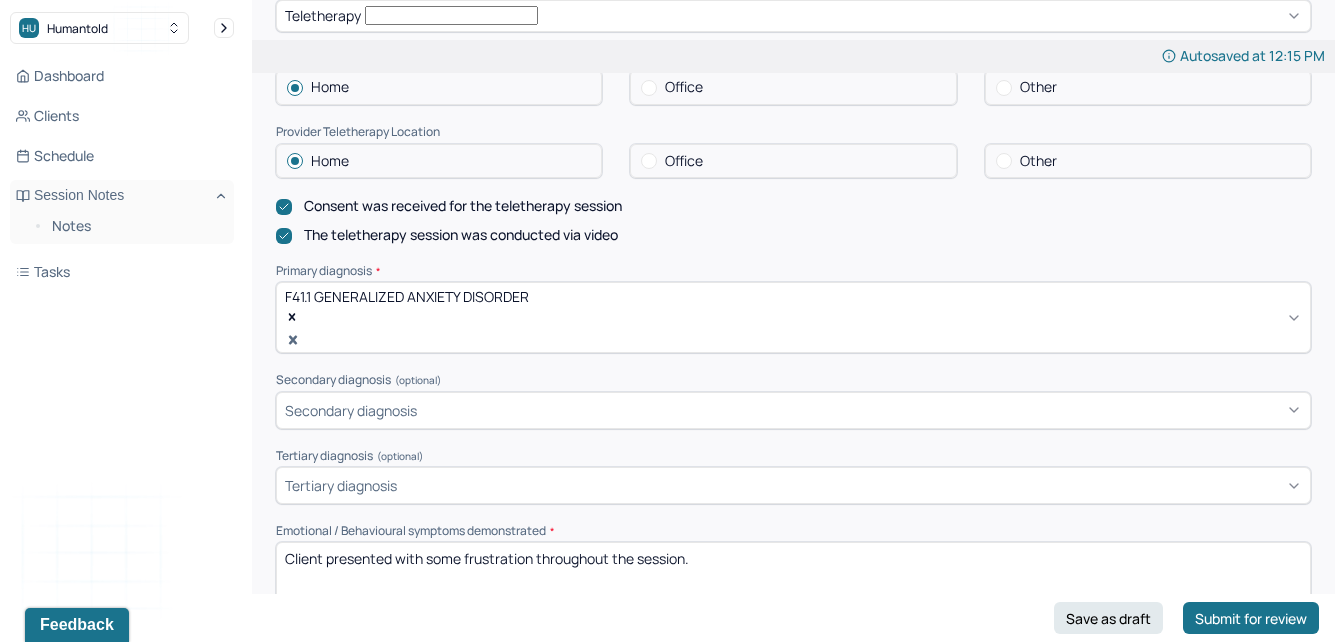 scroll, scrollTop: 464, scrollLeft: 0, axis: vertical 